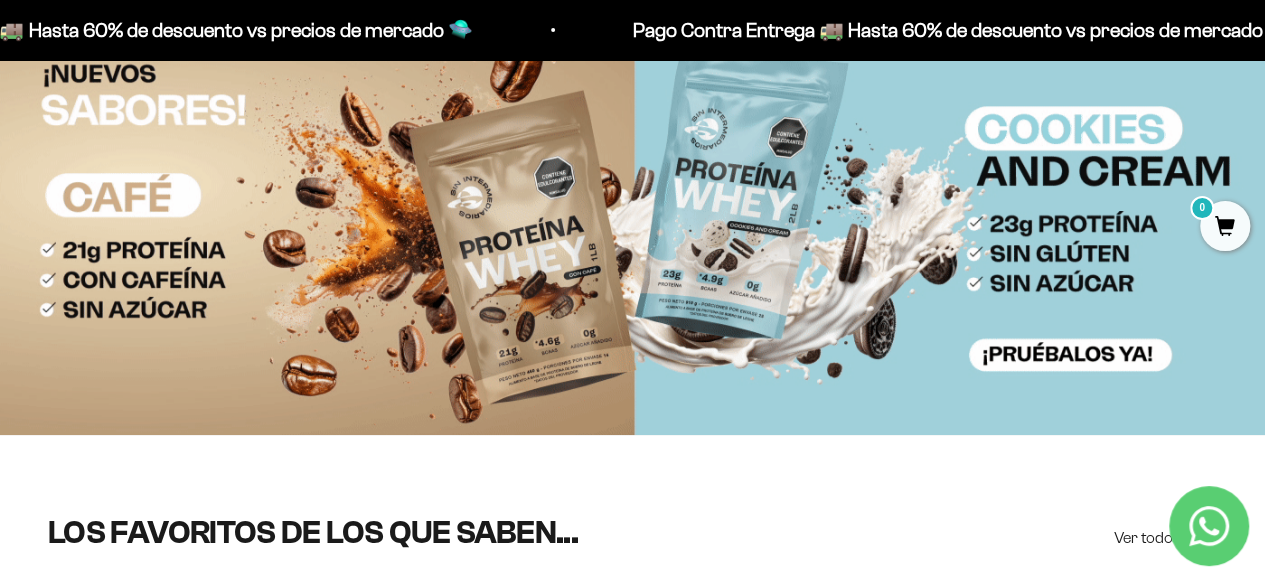scroll, scrollTop: 0, scrollLeft: 0, axis: both 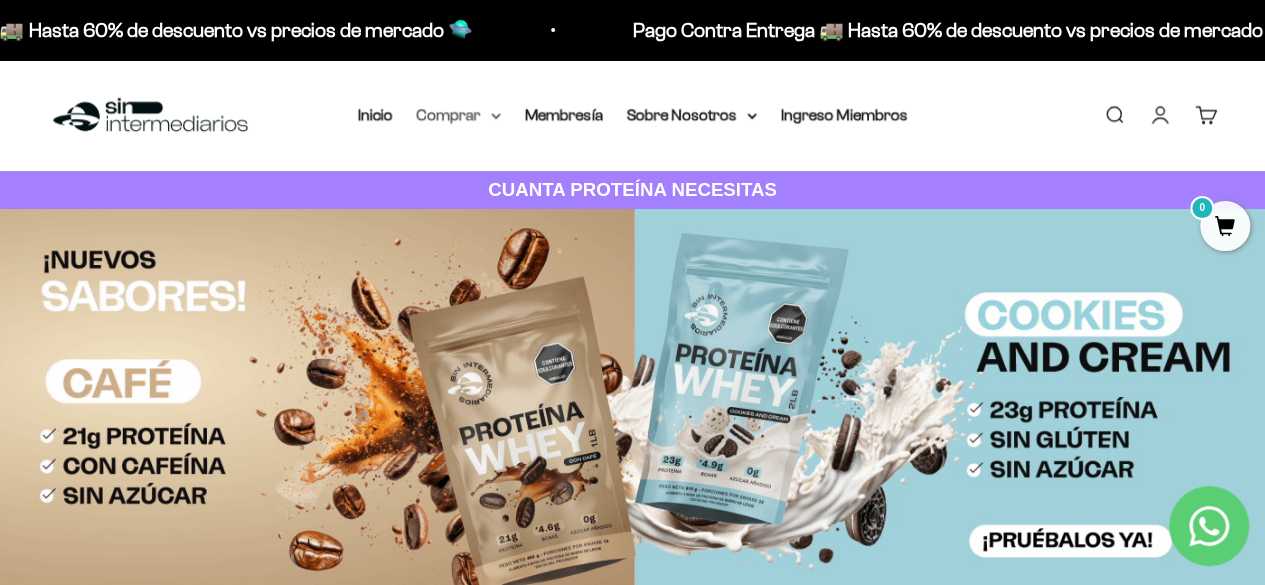 click 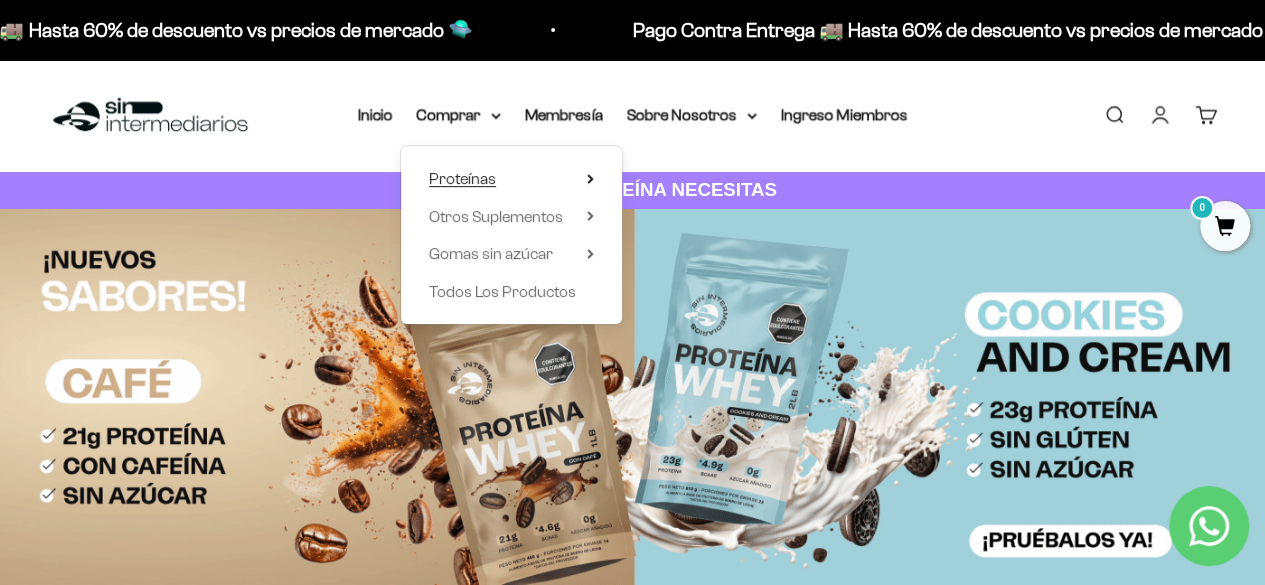 click on "Proteínas" at bounding box center [511, 179] 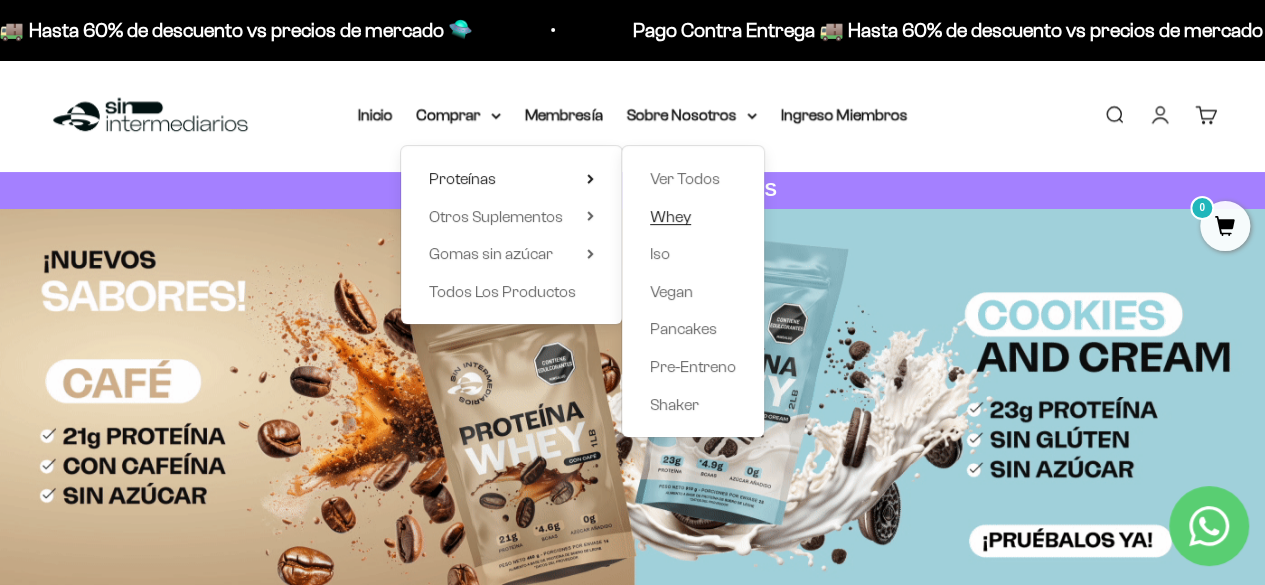 click on "Whey" at bounding box center [693, 217] 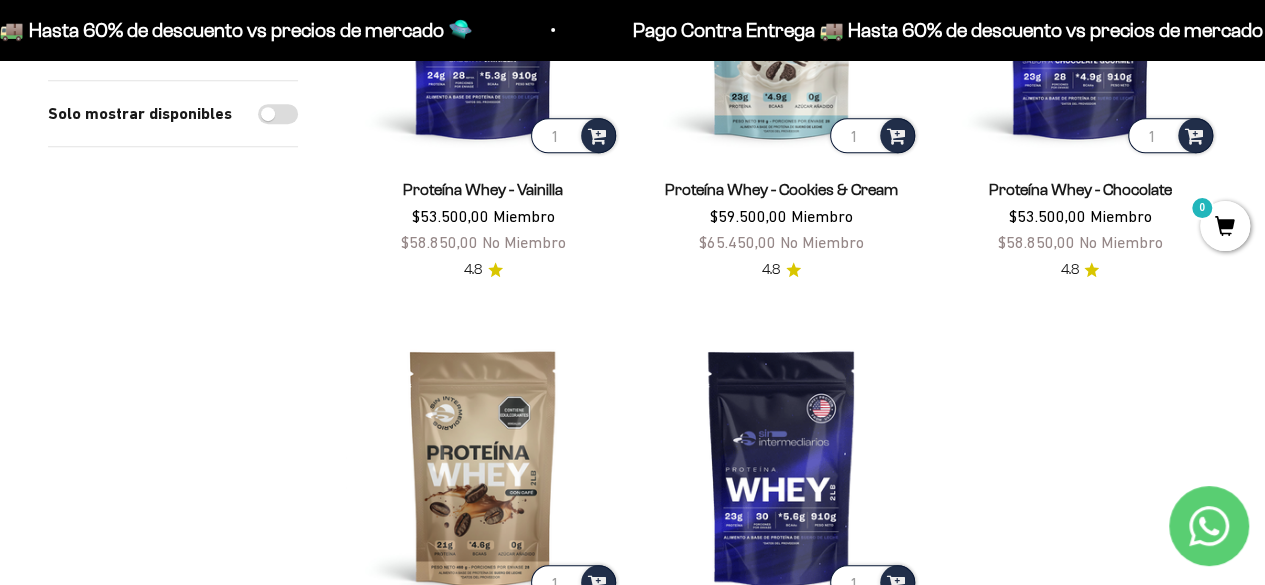 scroll, scrollTop: 400, scrollLeft: 0, axis: vertical 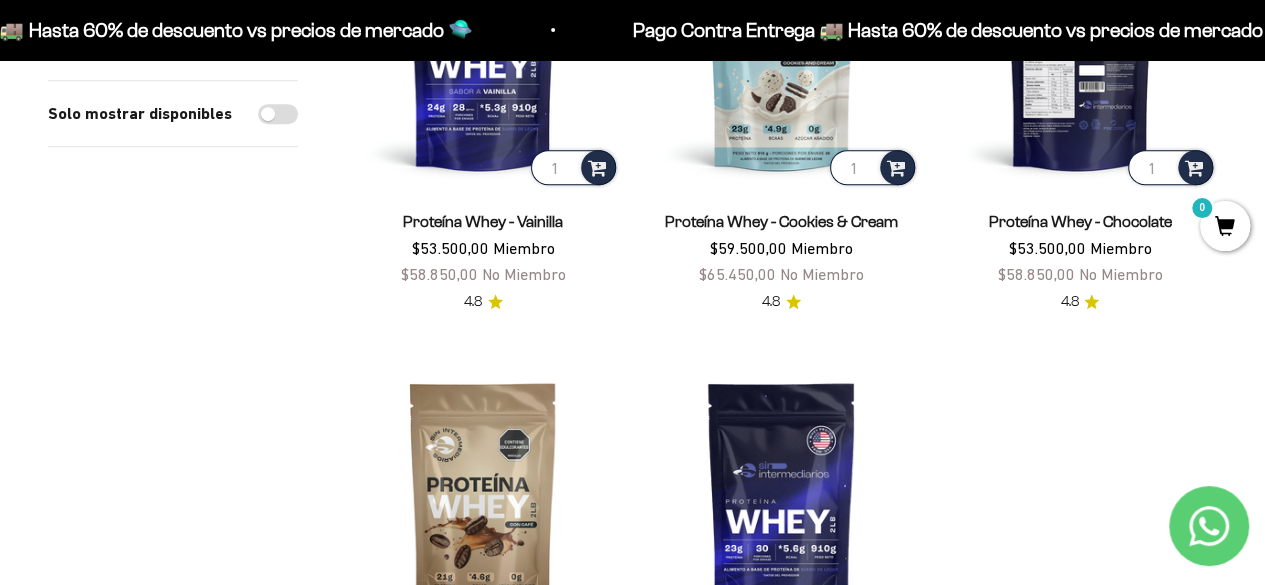 click at bounding box center [1080, 52] 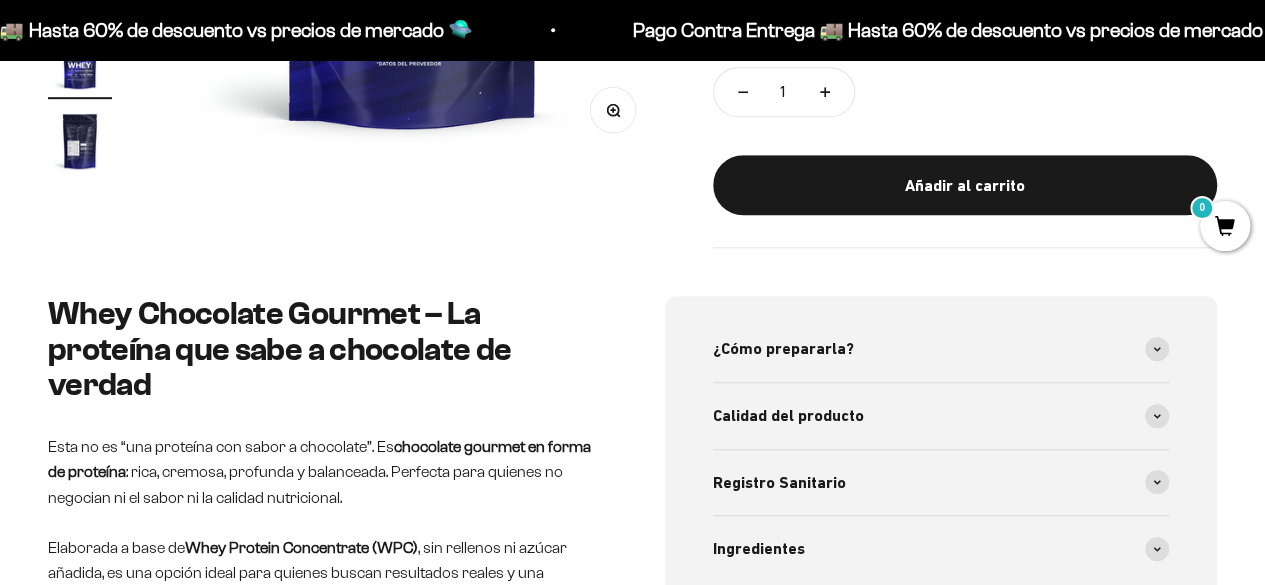 scroll, scrollTop: 553, scrollLeft: 0, axis: vertical 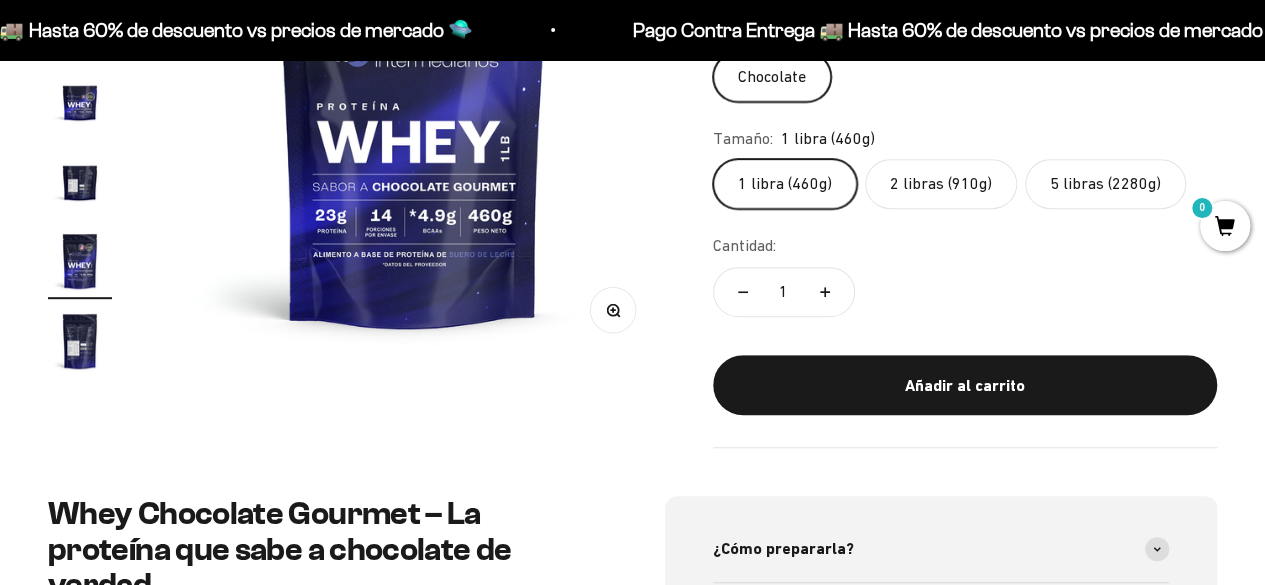 click on "2 libras (910g)" 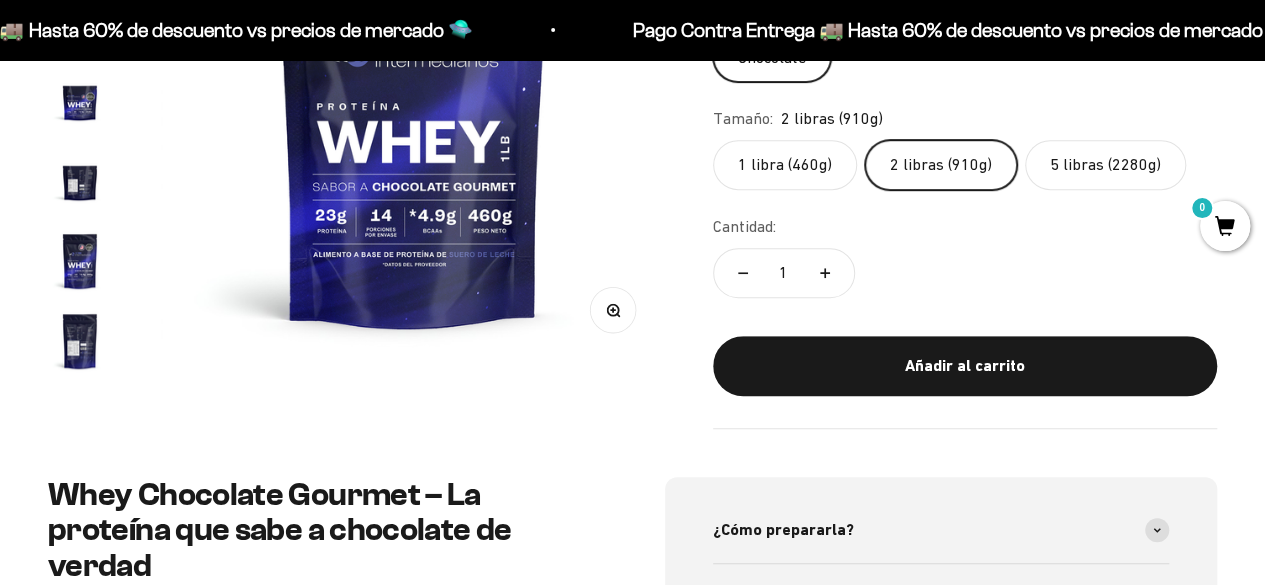 scroll, scrollTop: 0, scrollLeft: 0, axis: both 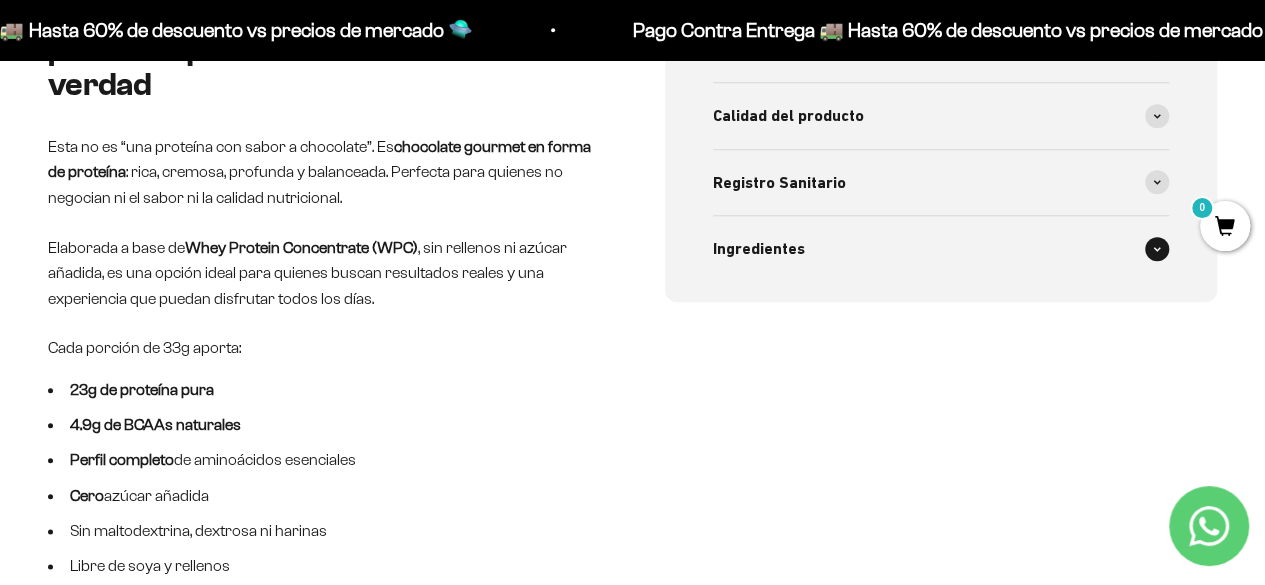click at bounding box center [1157, 249] 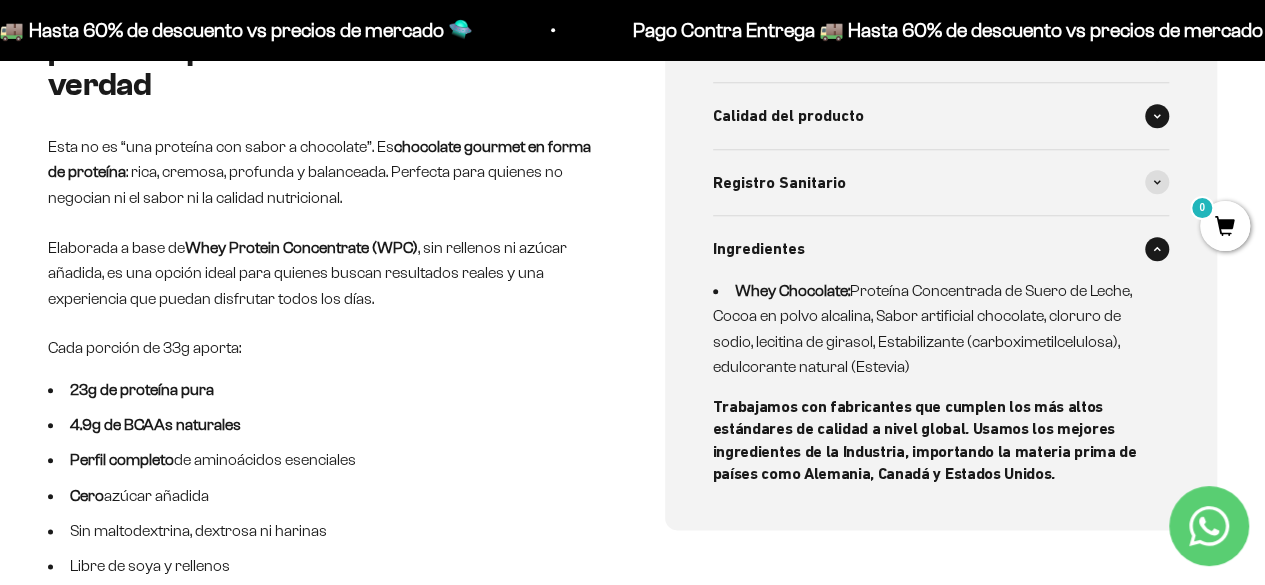 click at bounding box center (1157, 116) 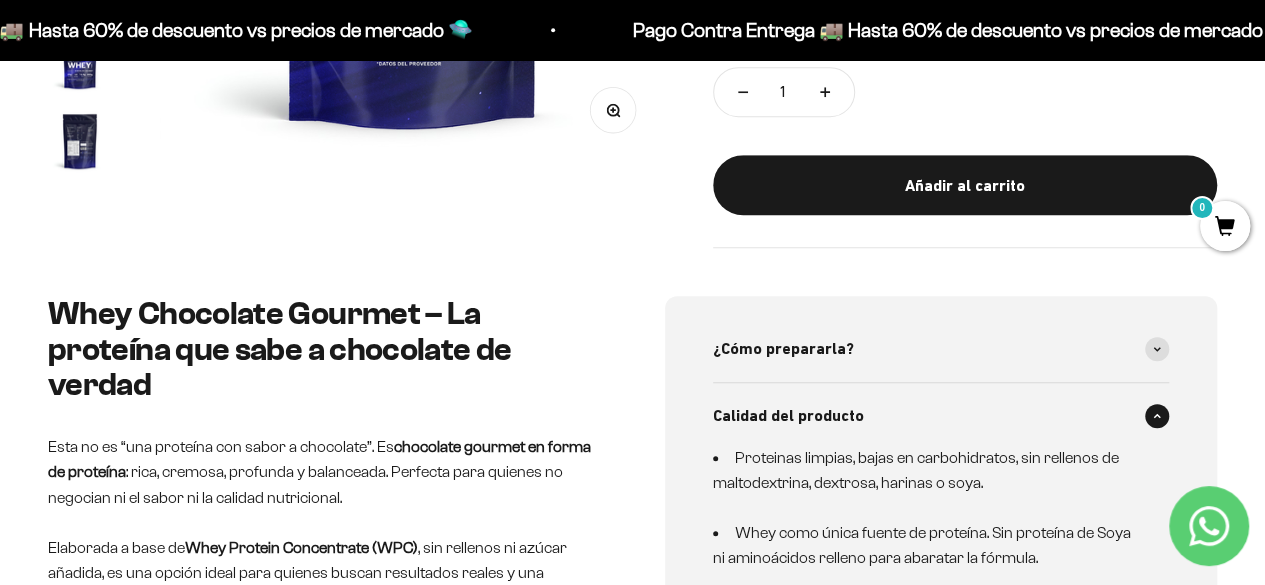 scroll, scrollTop: 400, scrollLeft: 0, axis: vertical 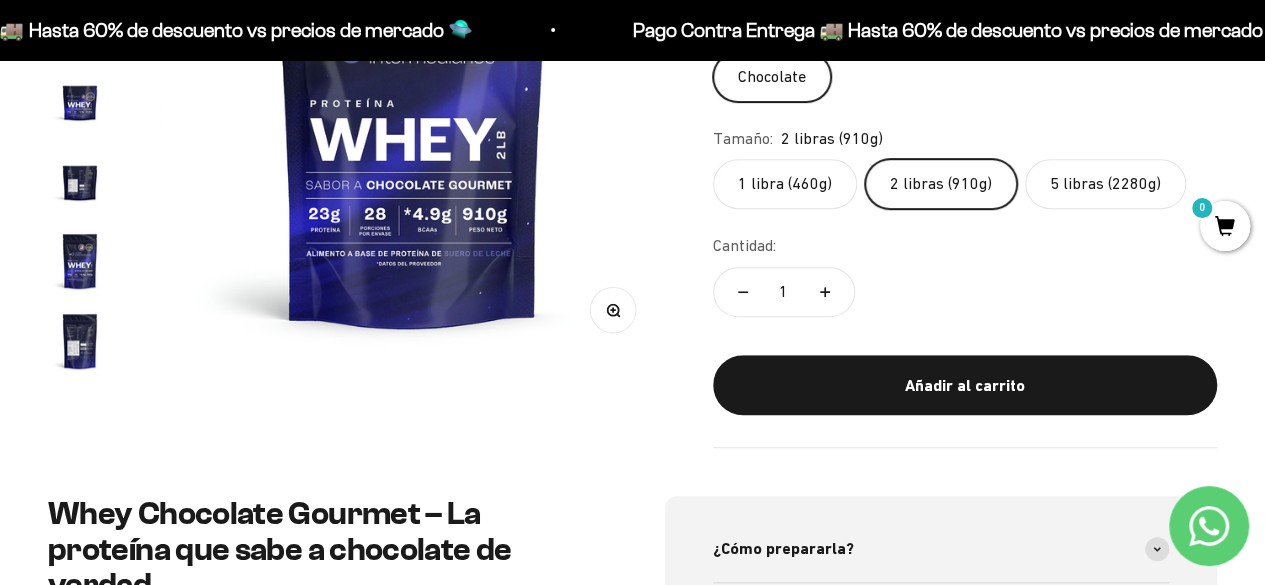 click at bounding box center [80, 341] 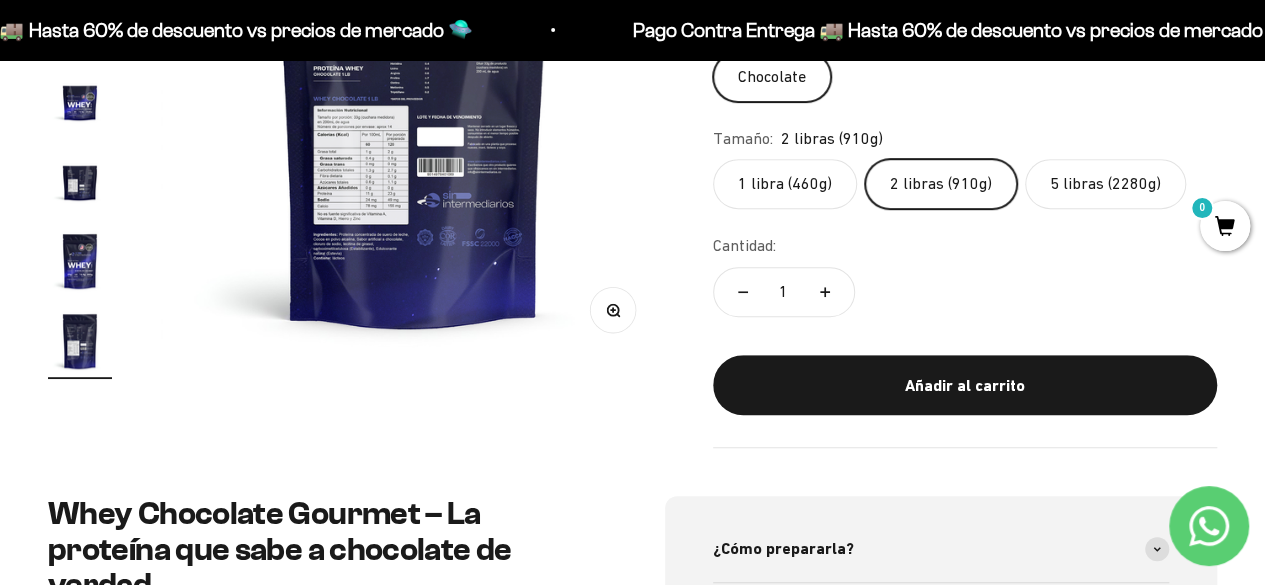 click at bounding box center (413, 109) 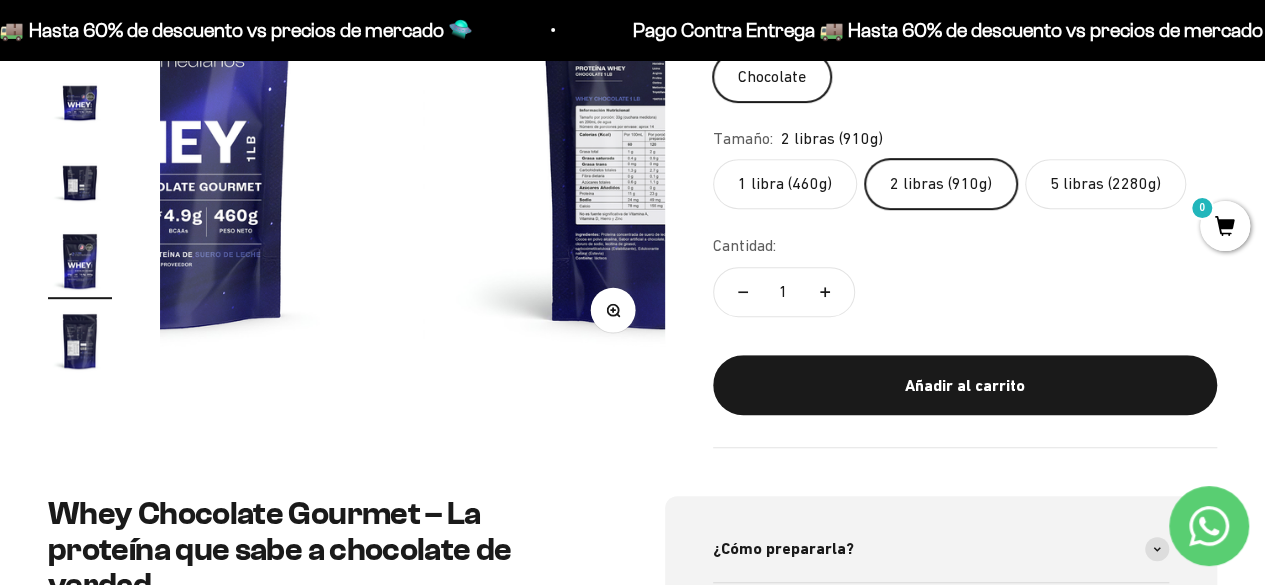 scroll, scrollTop: 0, scrollLeft: 2582, axis: horizontal 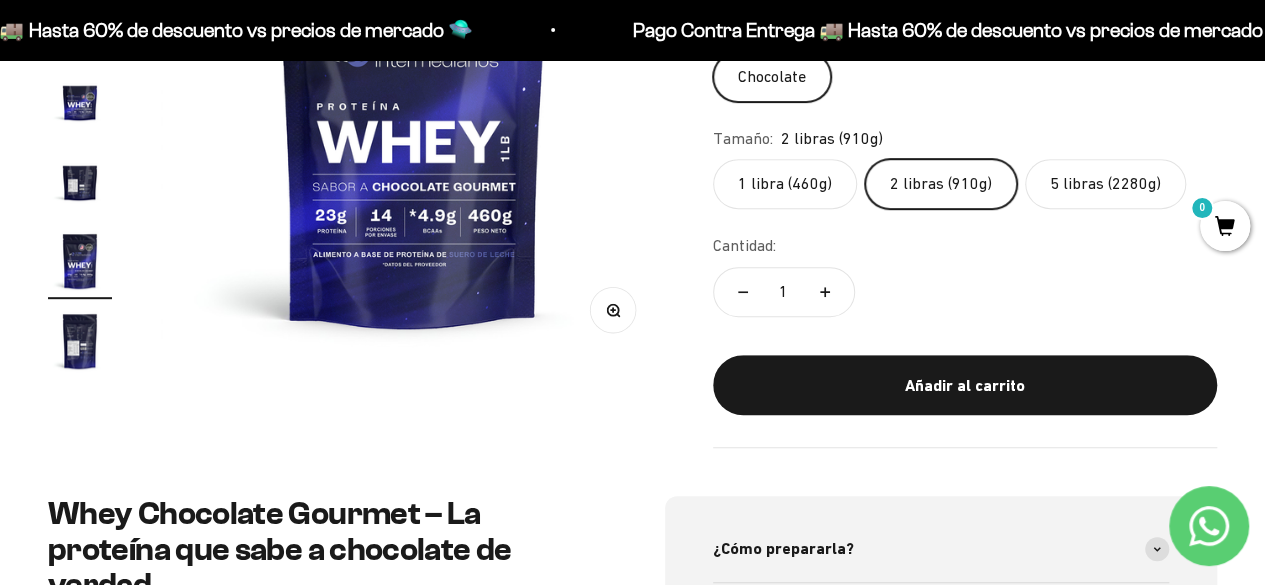 click at bounding box center [80, 341] 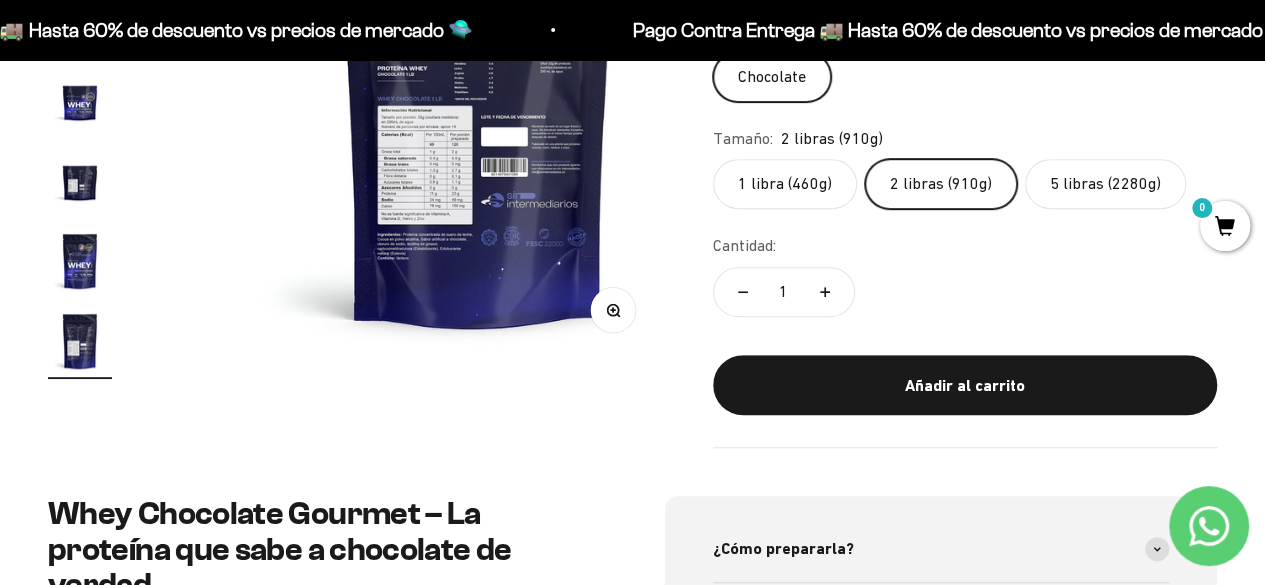 scroll, scrollTop: 0, scrollLeft: 3098, axis: horizontal 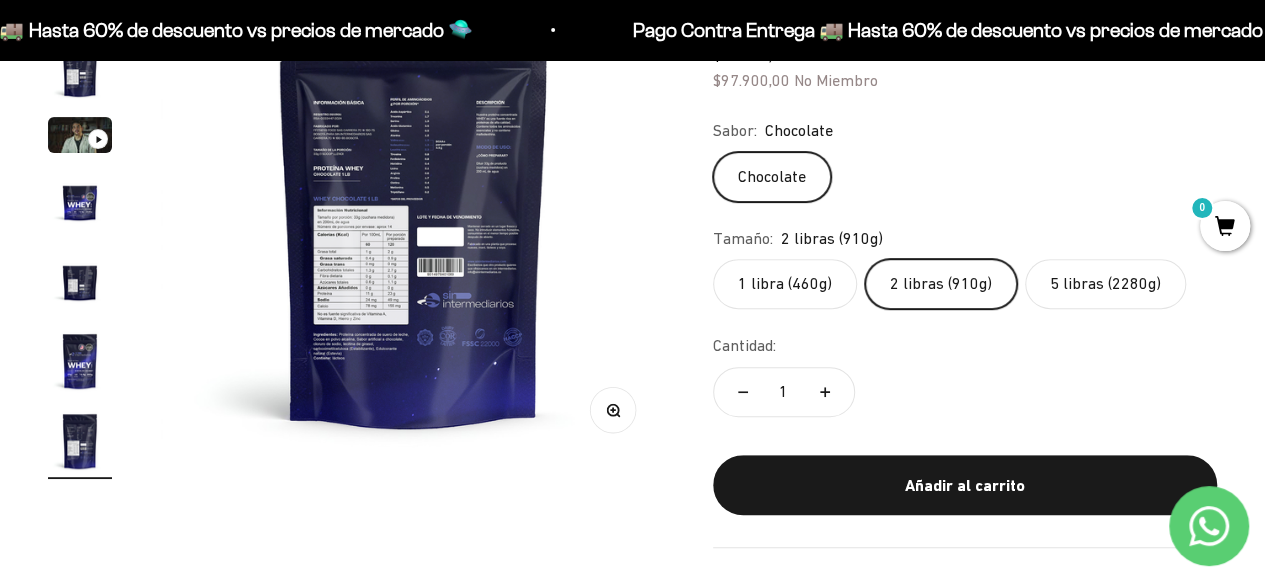 click 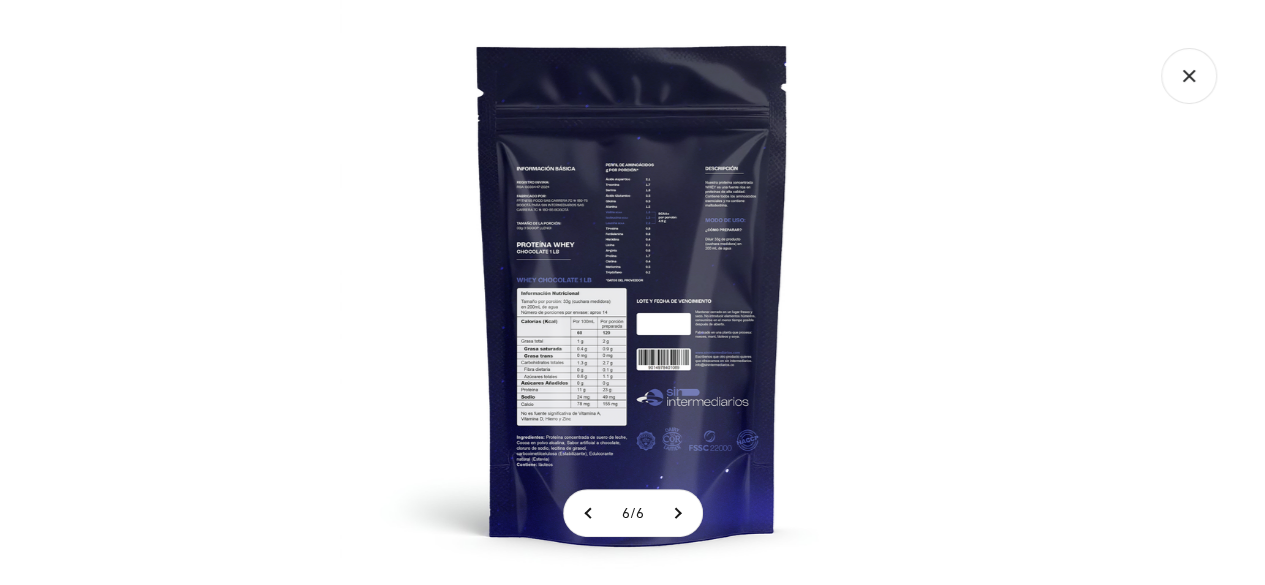 click at bounding box center (632, 292) 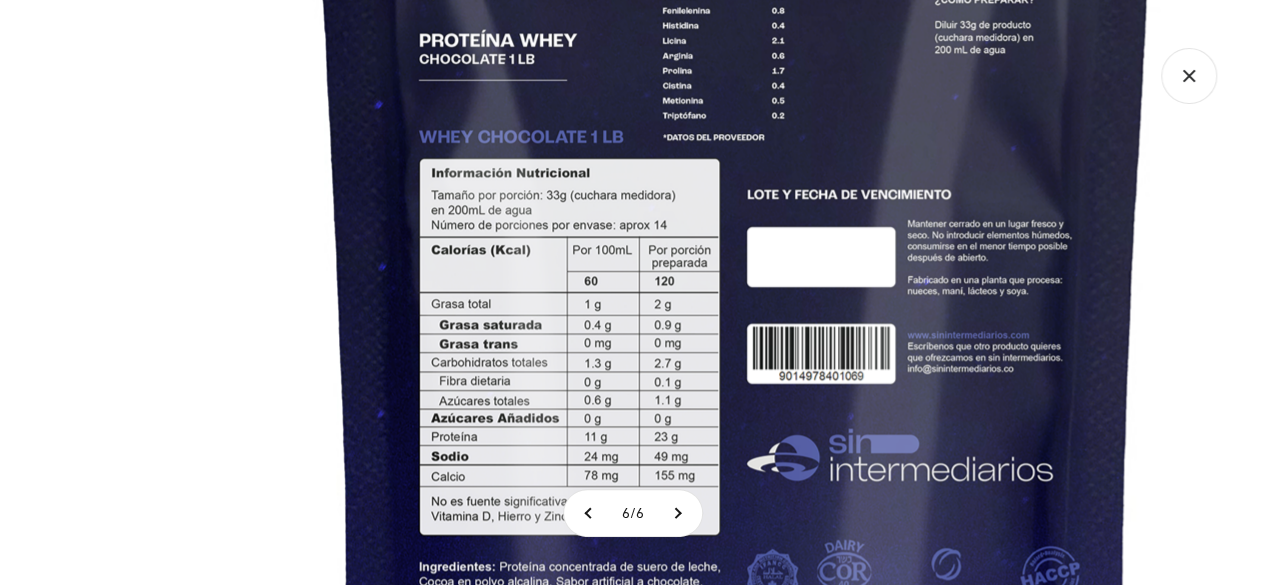 click 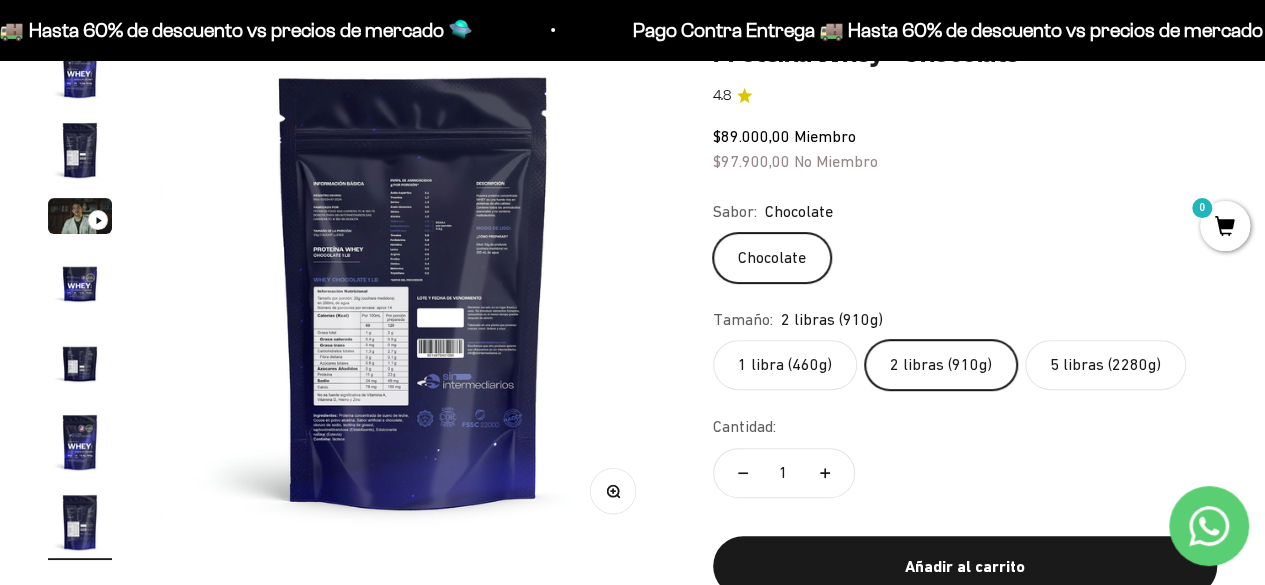 scroll, scrollTop: 200, scrollLeft: 0, axis: vertical 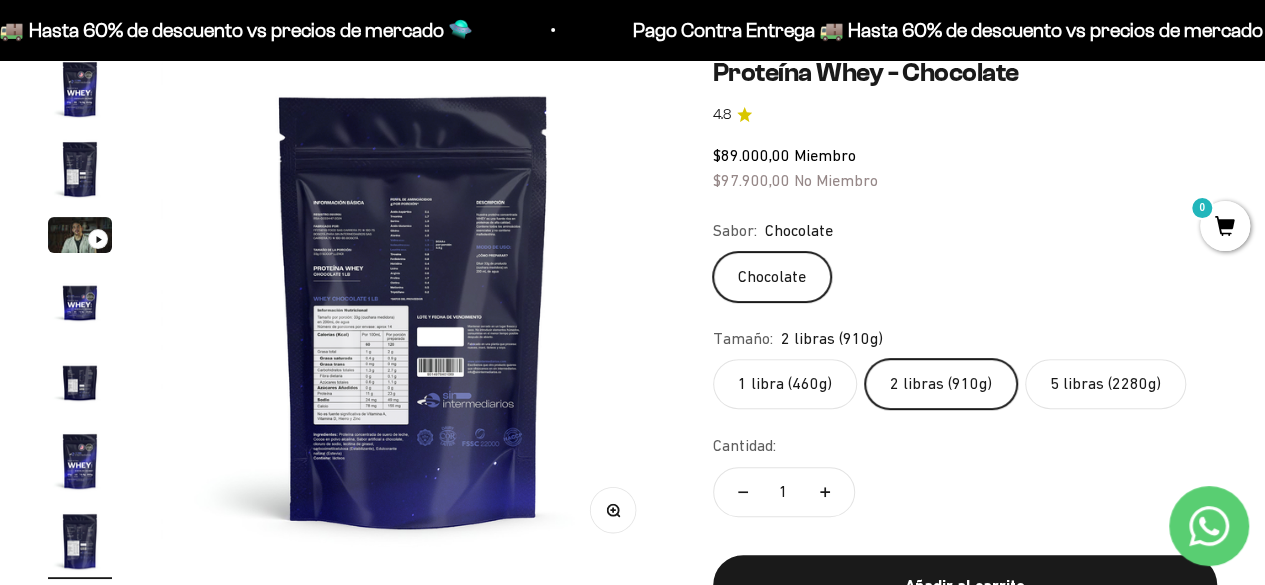 click at bounding box center (80, 89) 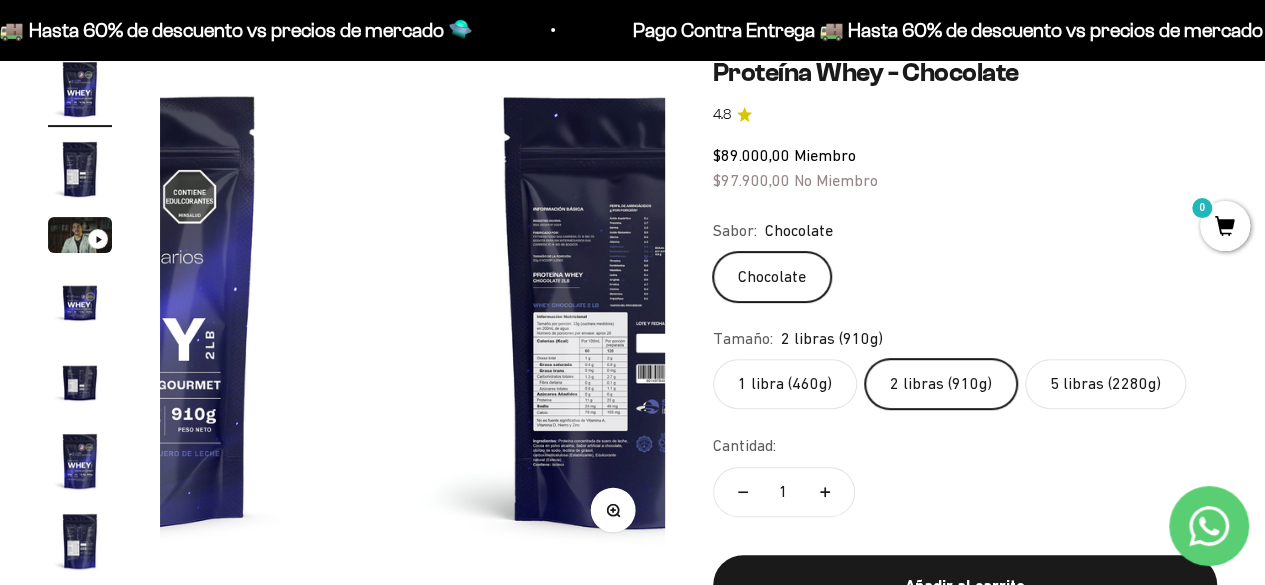 scroll, scrollTop: 0, scrollLeft: 0, axis: both 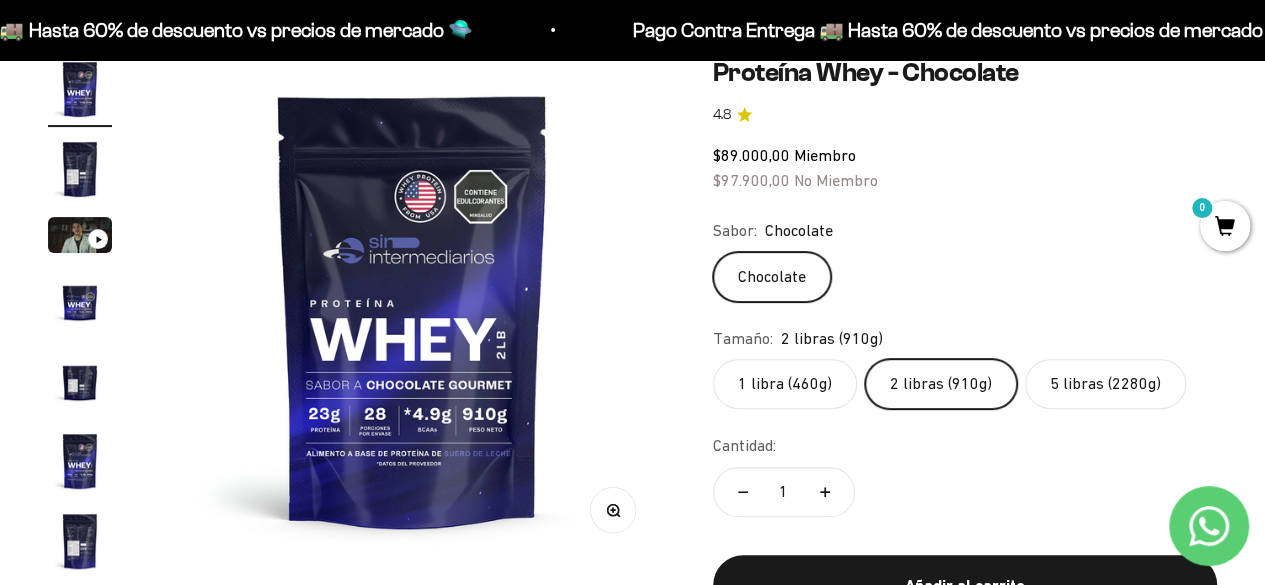 click on "1 libra (460g)" 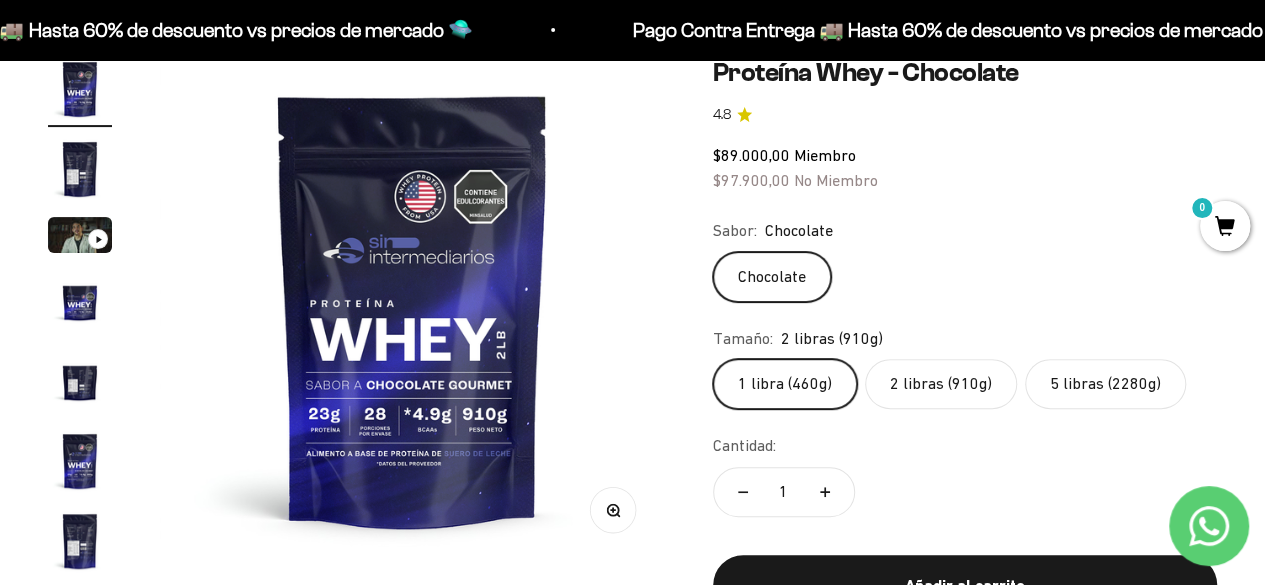 scroll, scrollTop: 0, scrollLeft: 2582, axis: horizontal 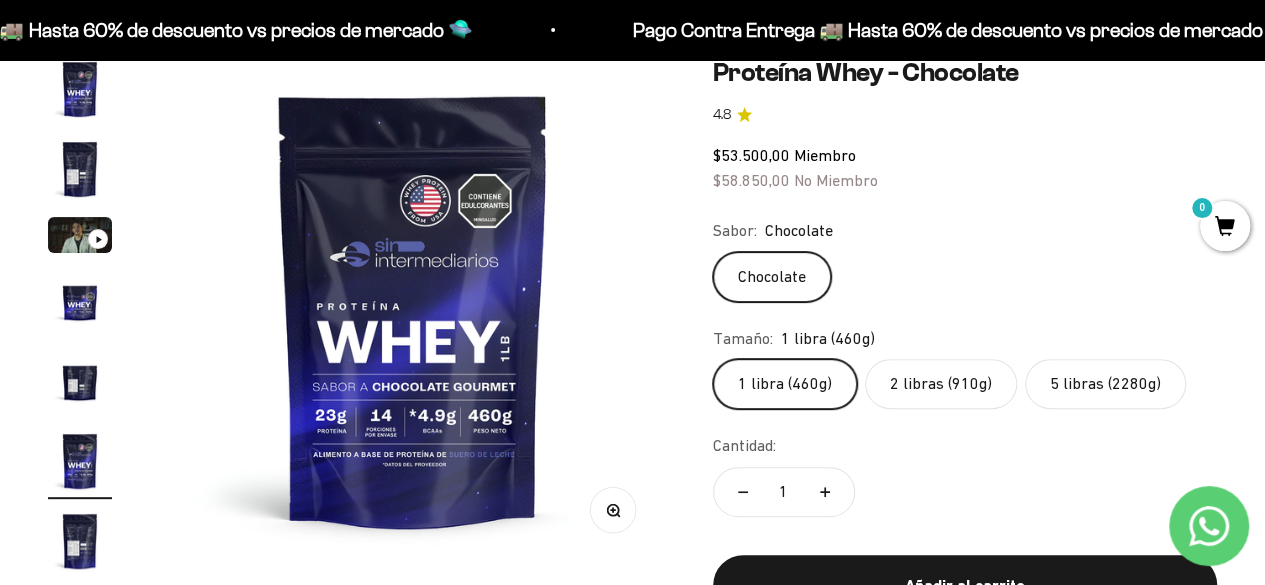 click at bounding box center (80, 541) 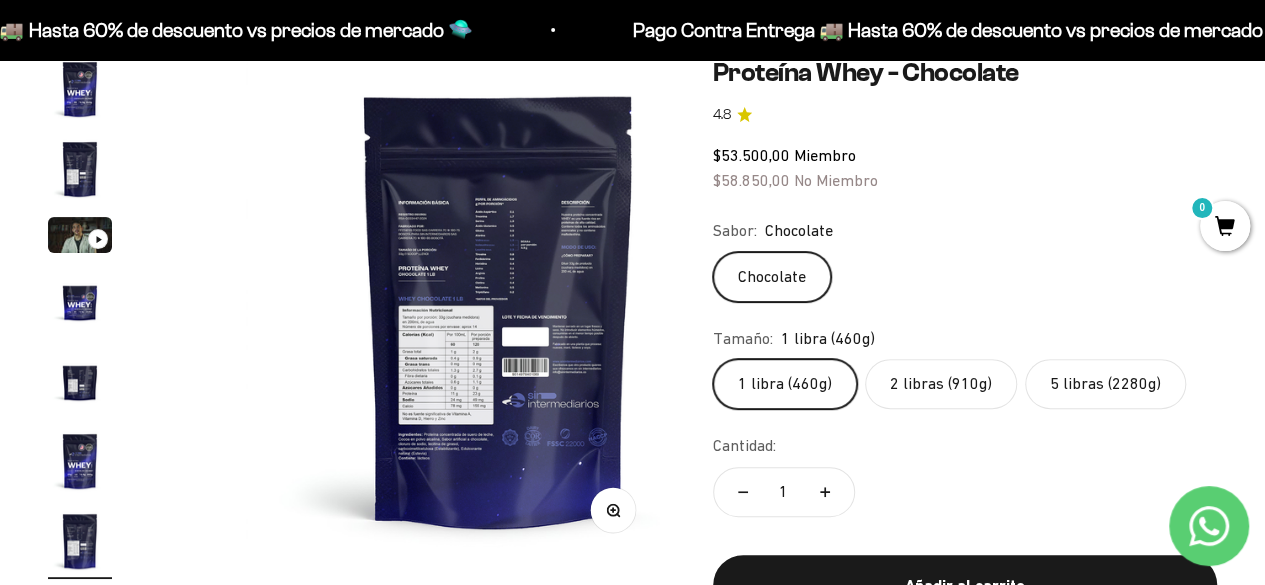 scroll, scrollTop: 0, scrollLeft: 3098, axis: horizontal 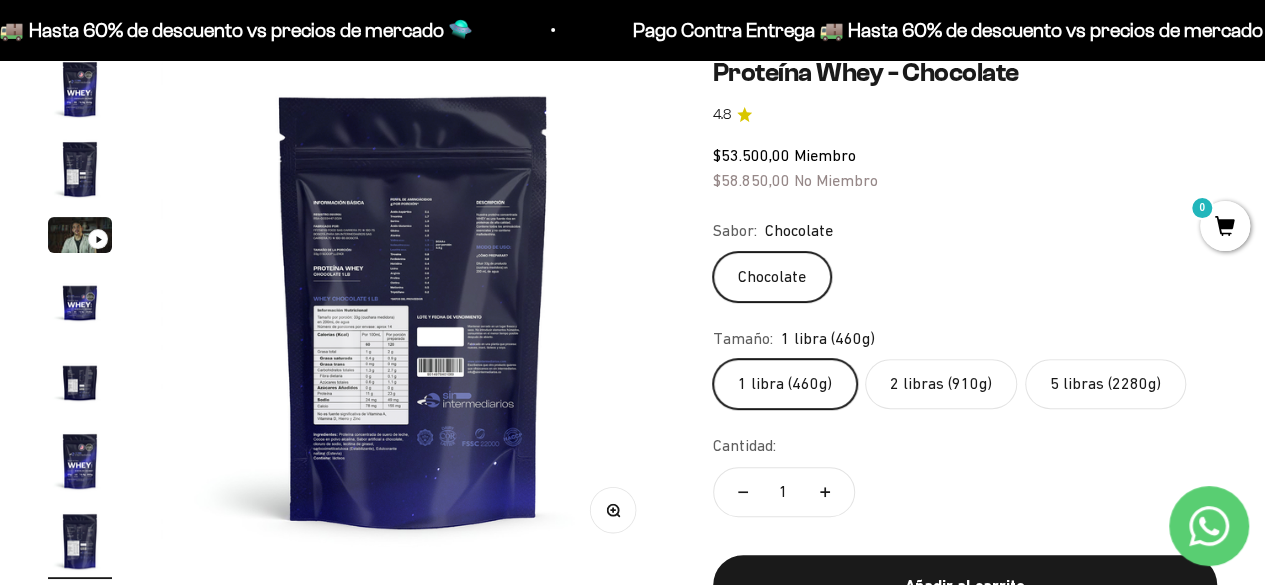 click 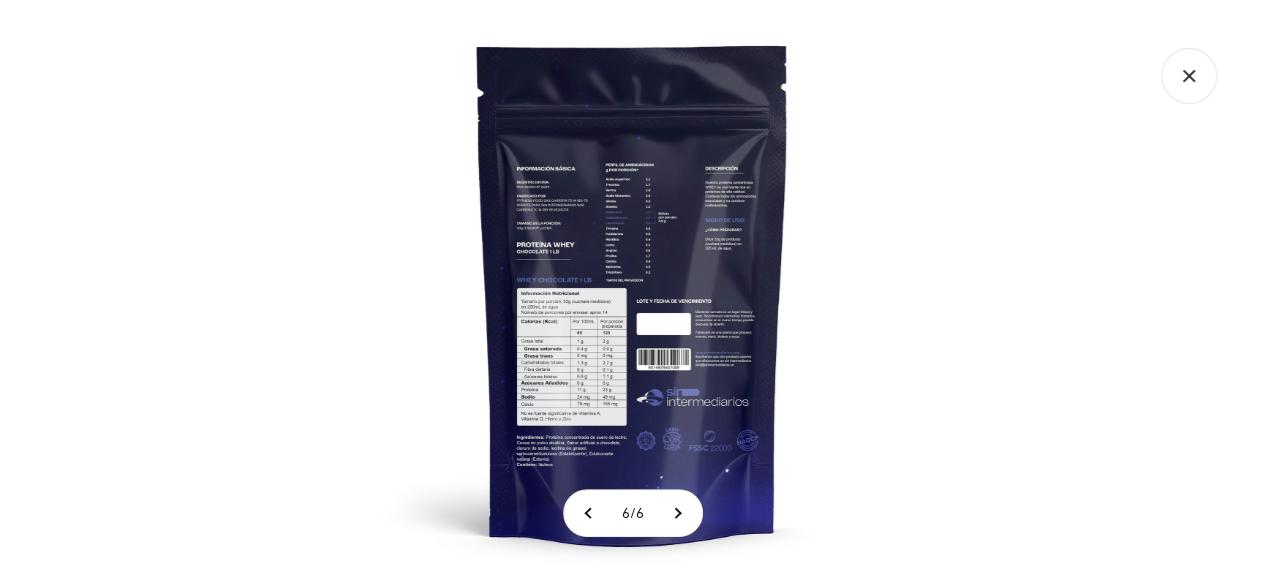 click at bounding box center [632, 292] 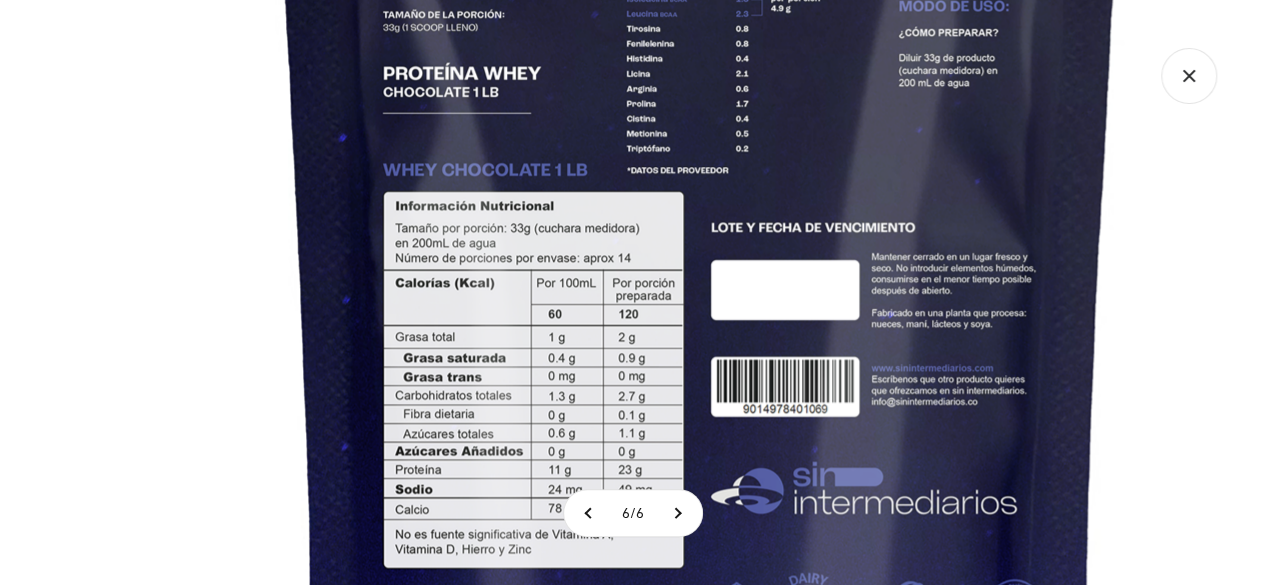 click 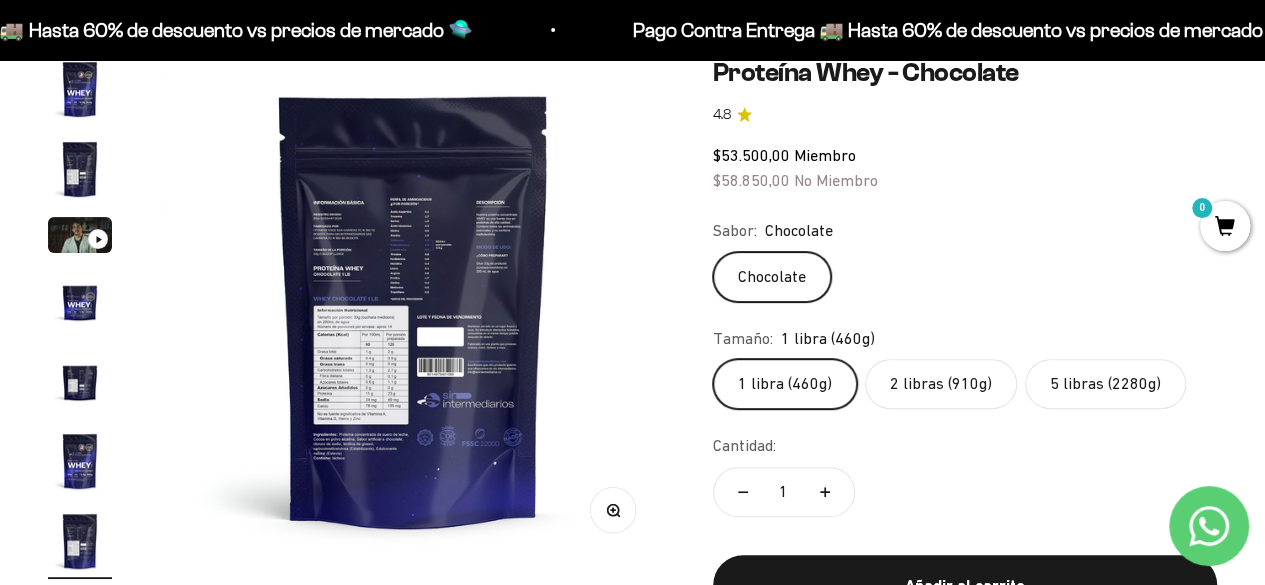 click 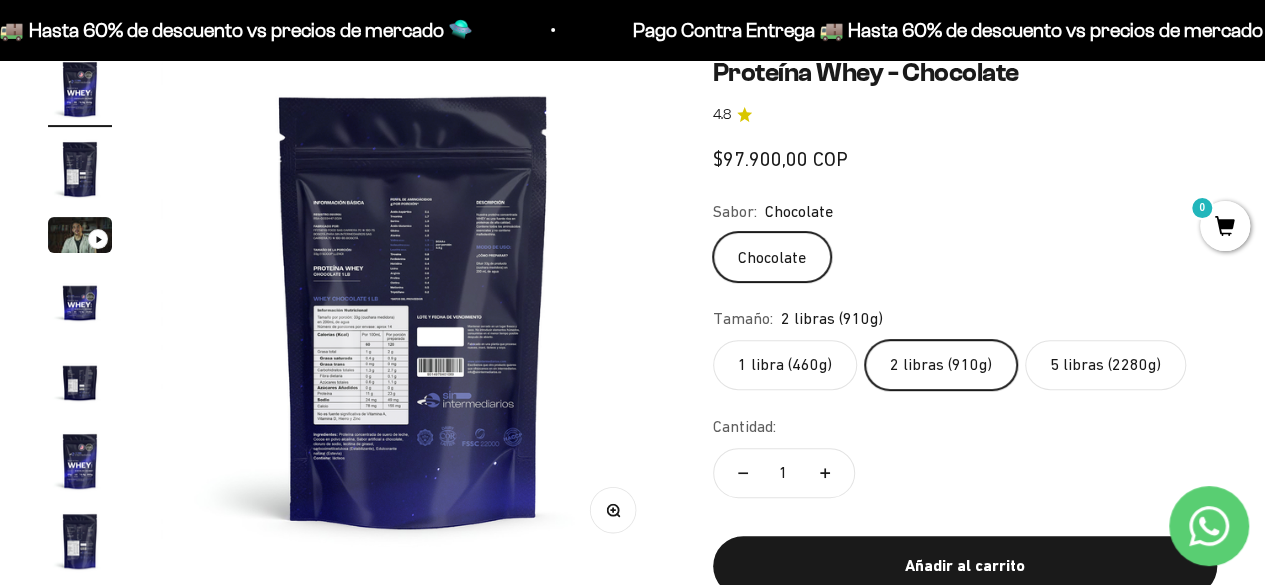 scroll, scrollTop: 0, scrollLeft: 0, axis: both 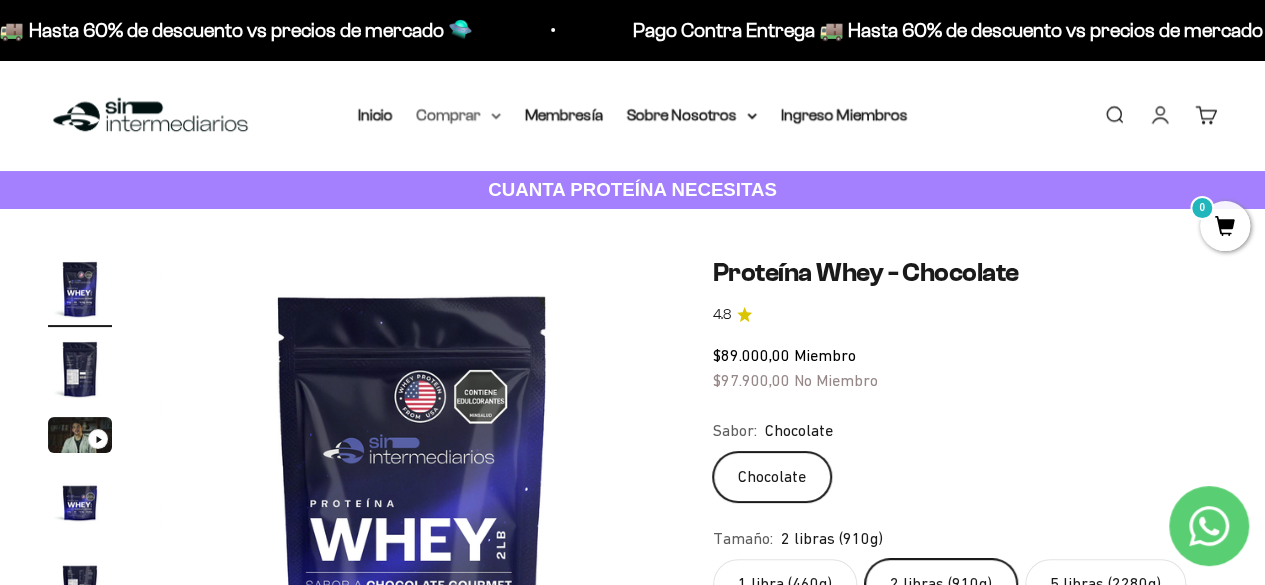 click on "Comprar" at bounding box center (459, 115) 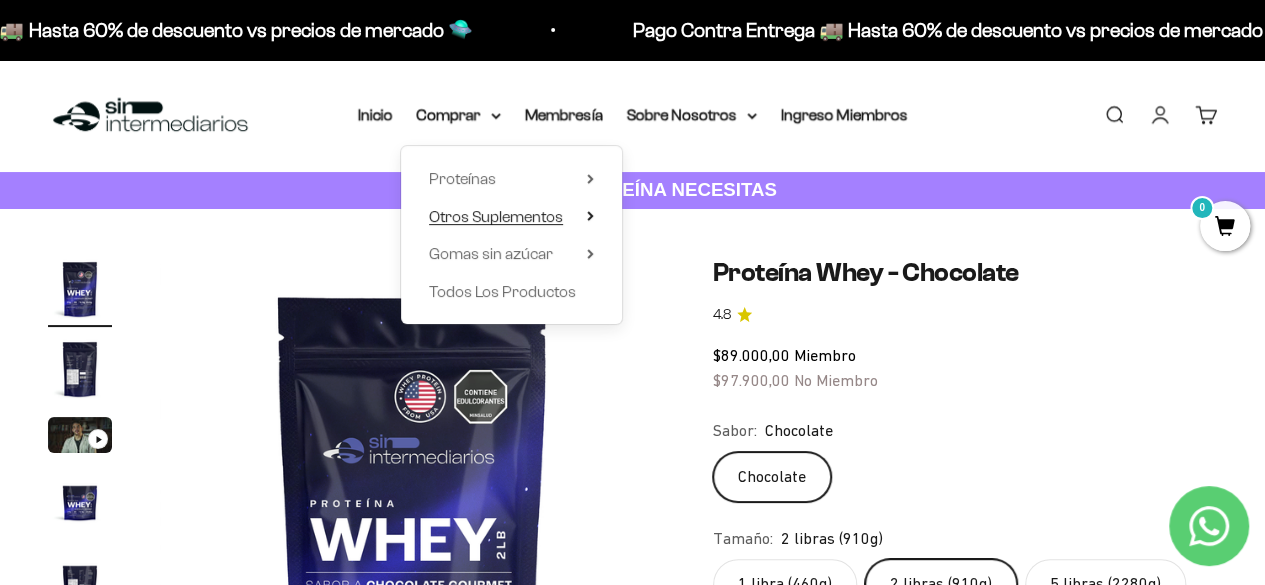 click on "Otros Suplementos" at bounding box center [496, 216] 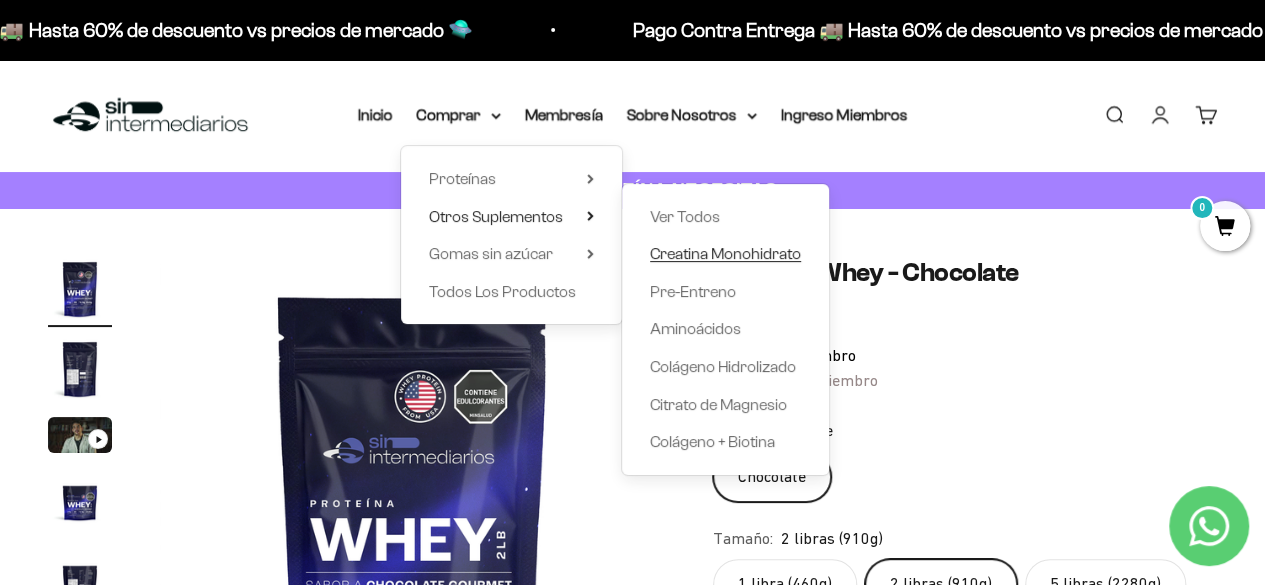click on "Creatina Monohidrato" at bounding box center (725, 253) 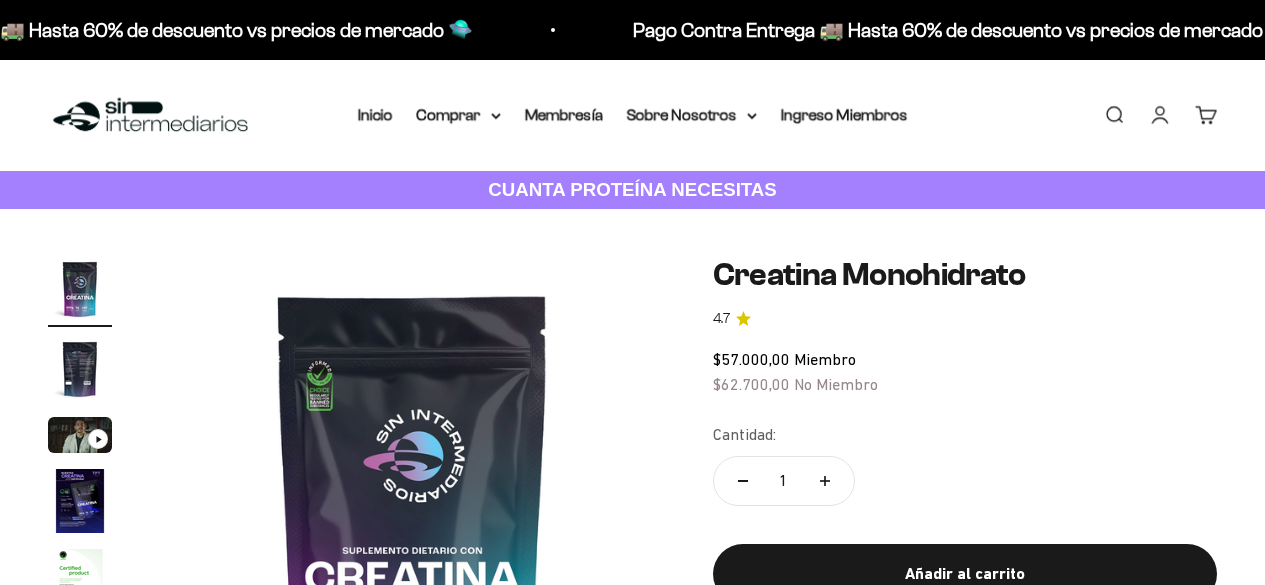 scroll, scrollTop: 0, scrollLeft: 0, axis: both 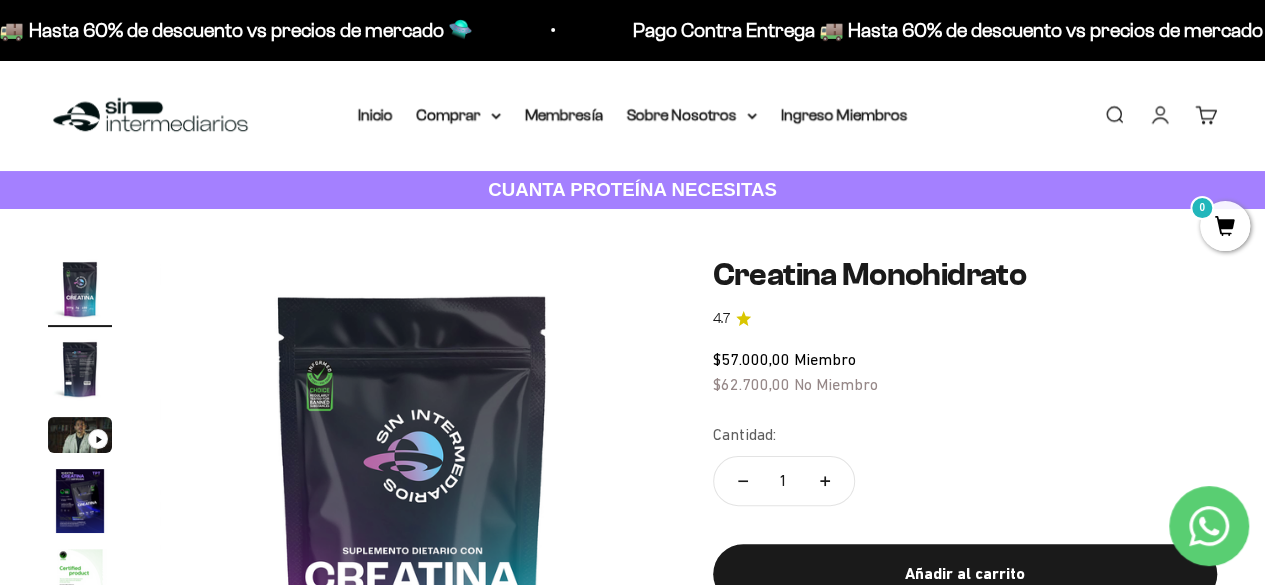 click at bounding box center [80, 501] 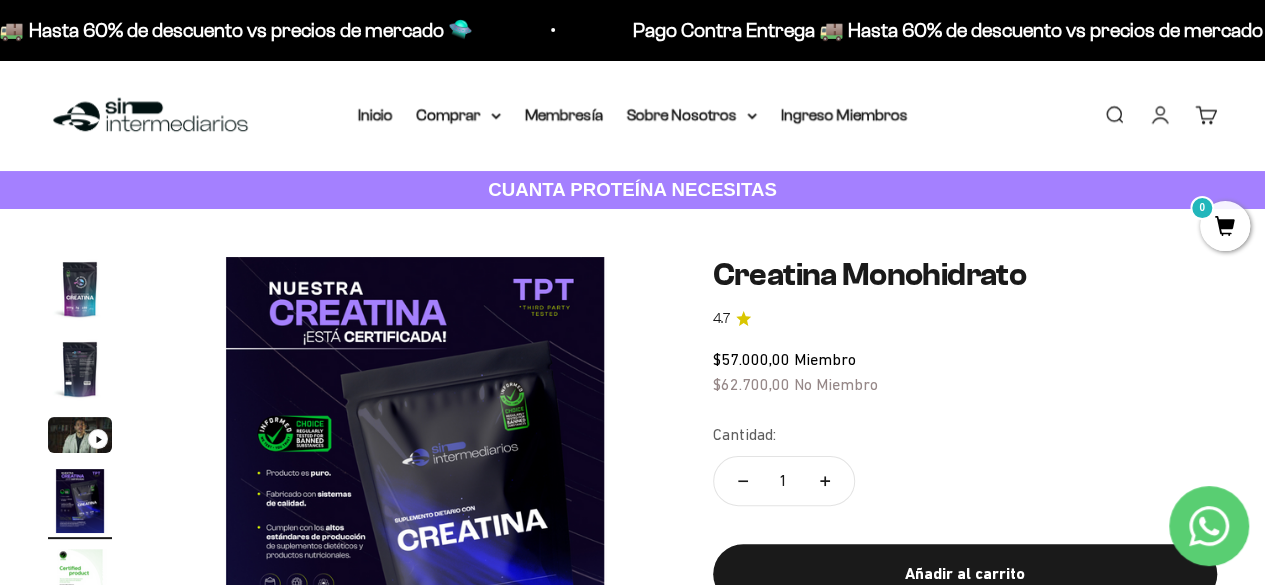 scroll, scrollTop: 0, scrollLeft: 1549, axis: horizontal 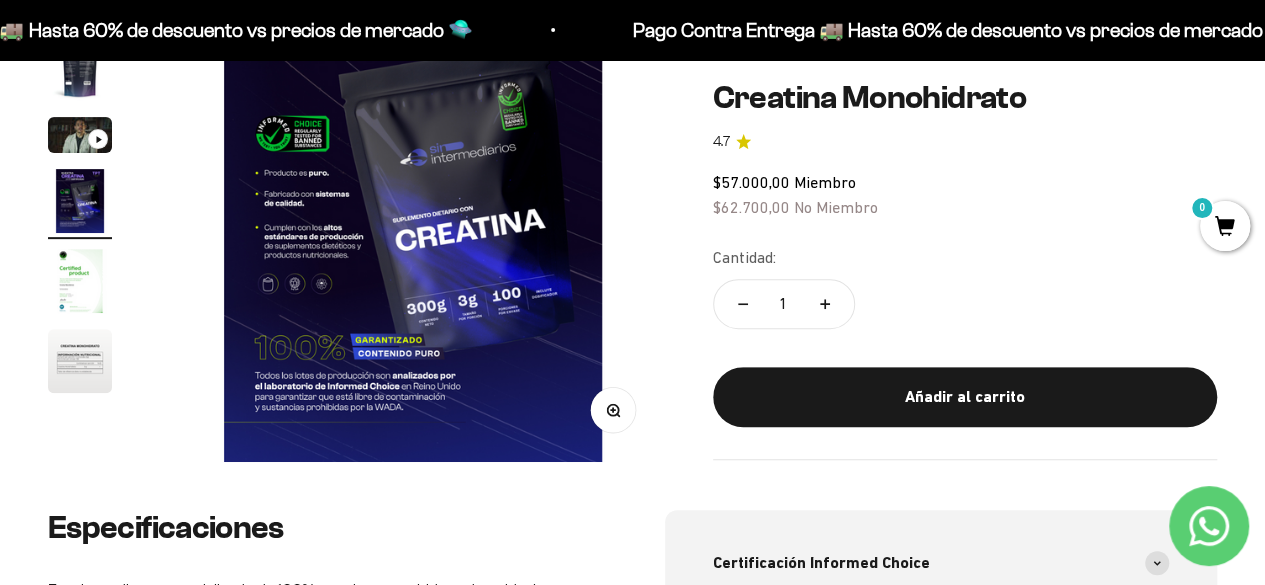 click at bounding box center (80, 281) 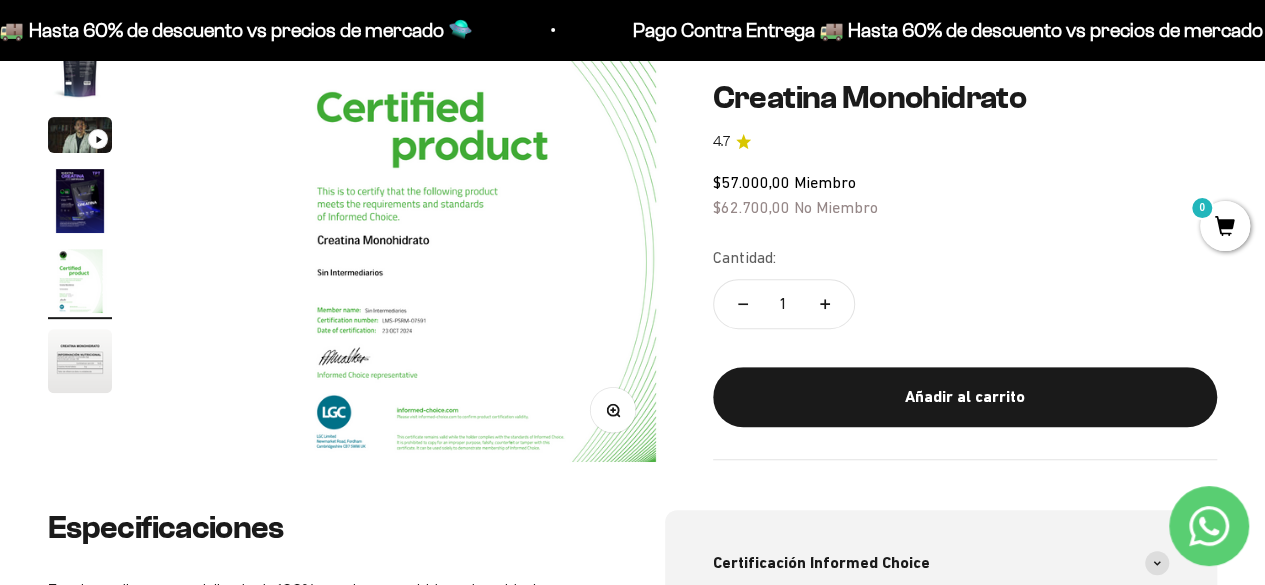 scroll, scrollTop: 0, scrollLeft: 2065, axis: horizontal 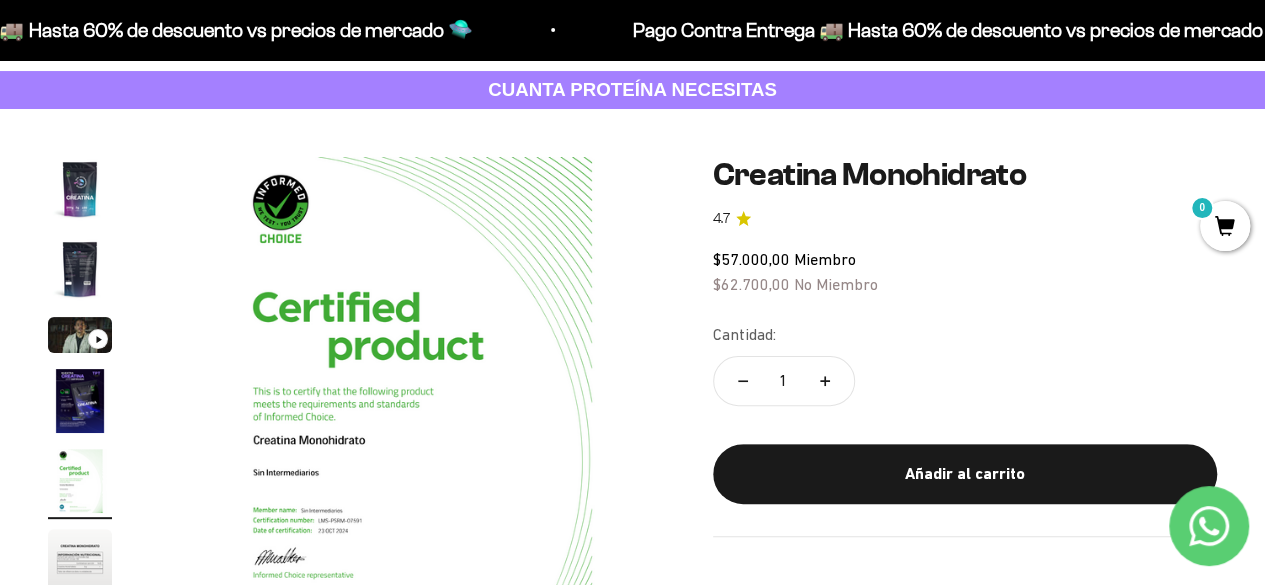 click at bounding box center [80, 269] 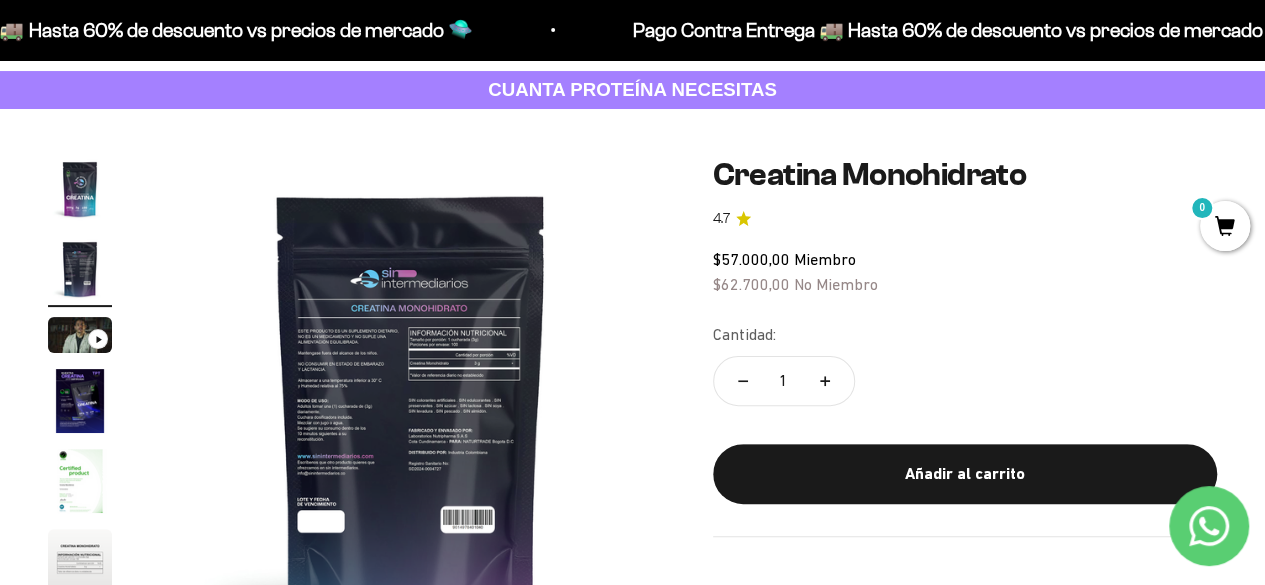 scroll, scrollTop: 0, scrollLeft: 516, axis: horizontal 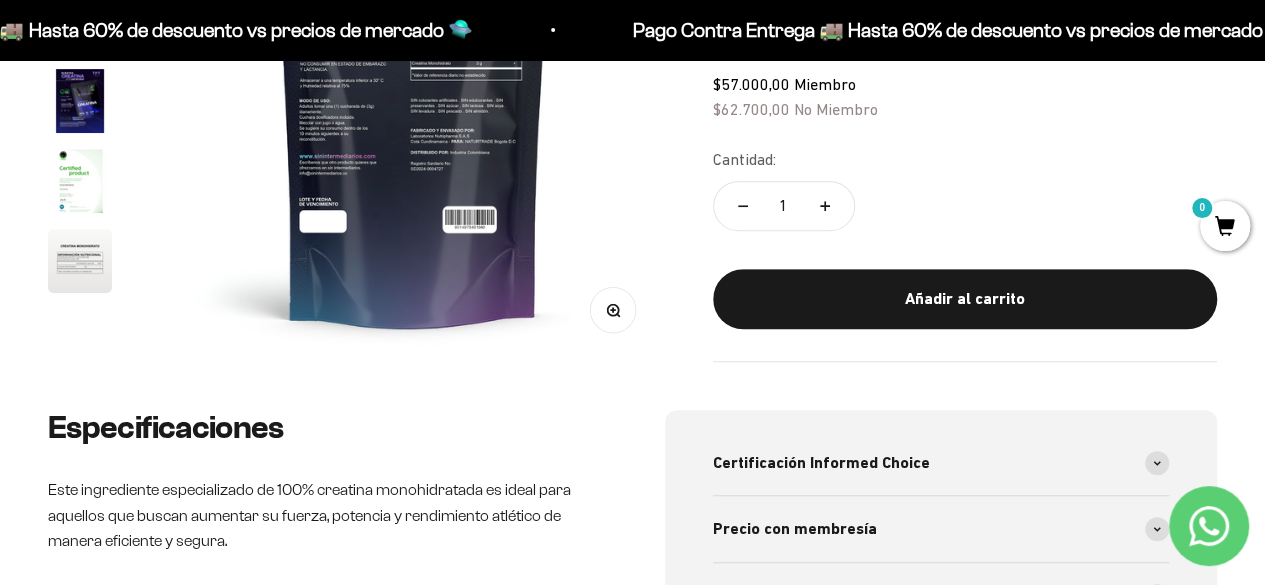 click 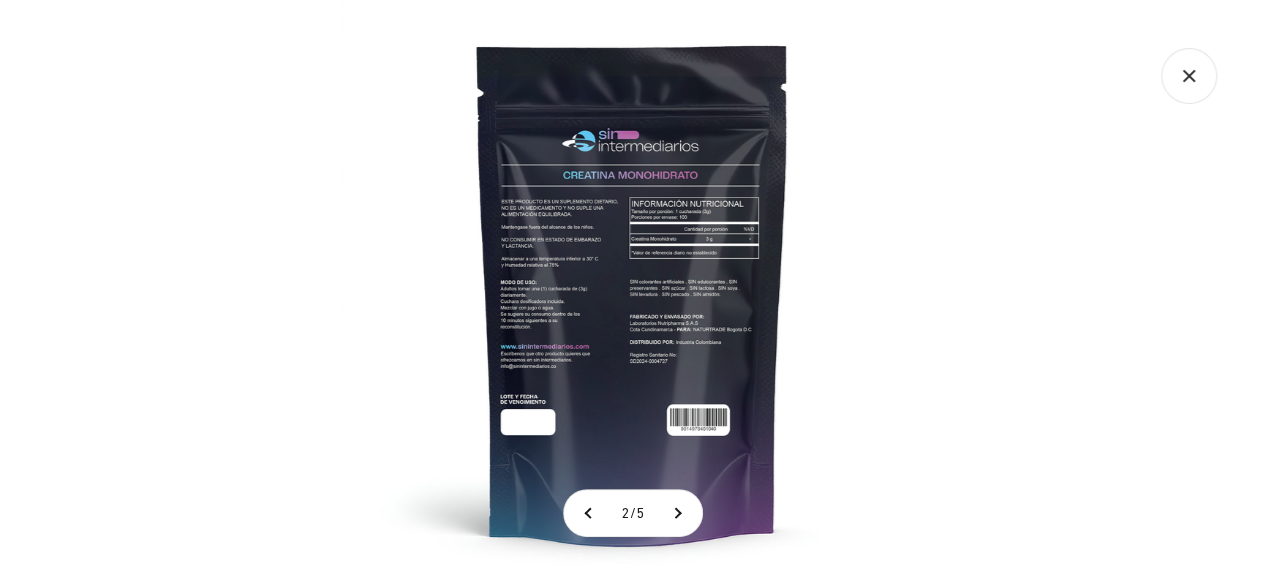 click at bounding box center (632, 292) 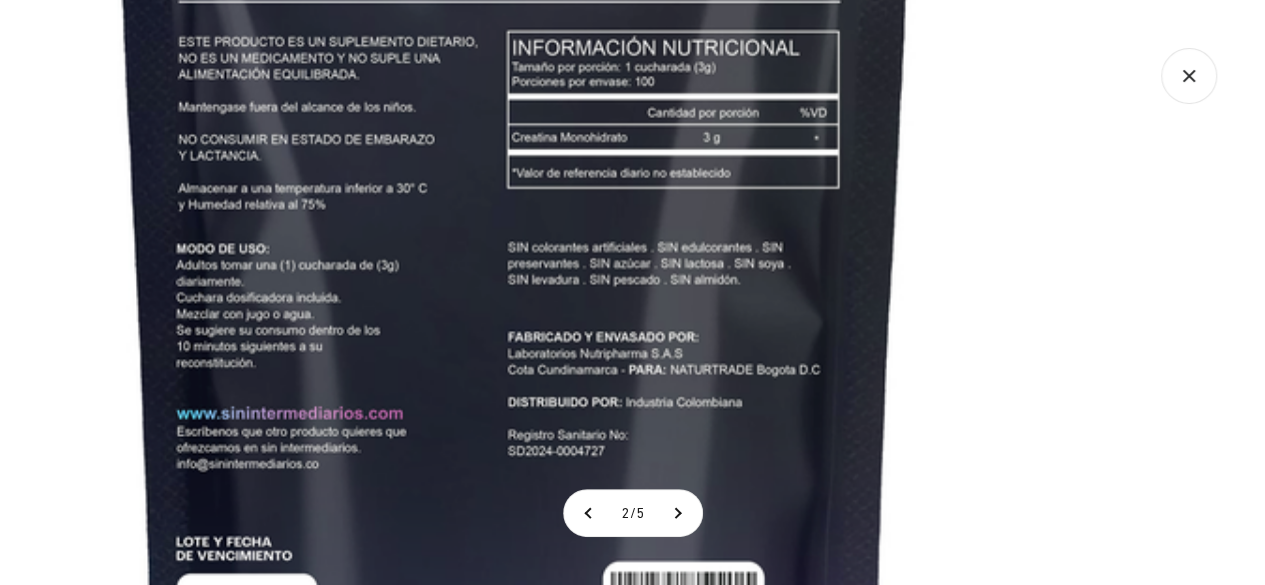 click at bounding box center (515, 275) 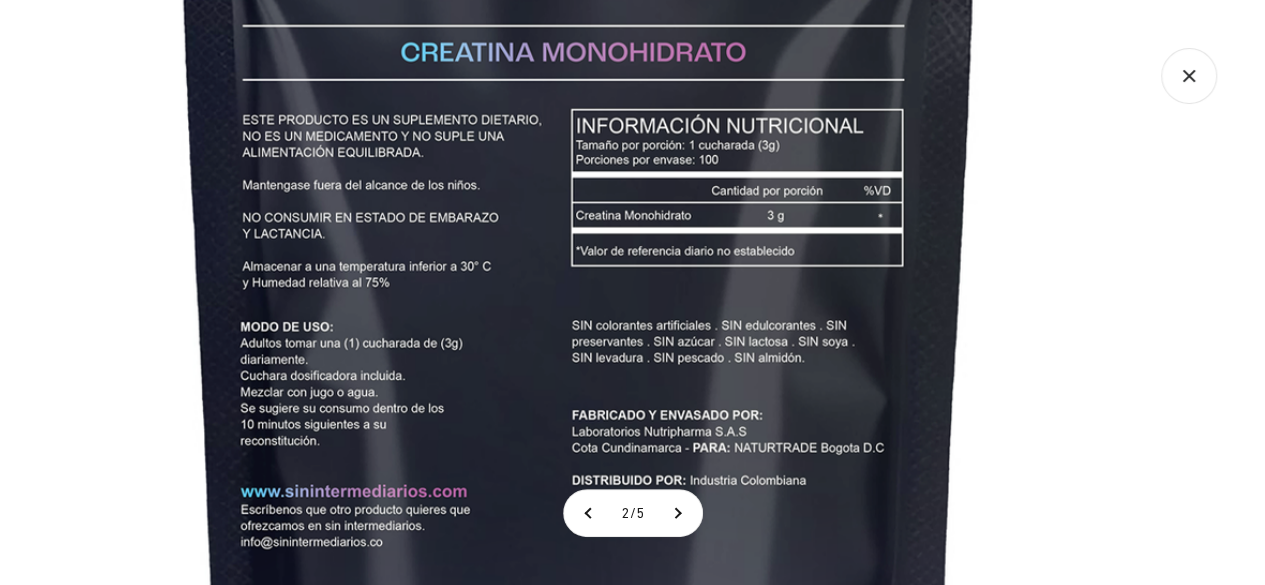 click at bounding box center (579, 353) 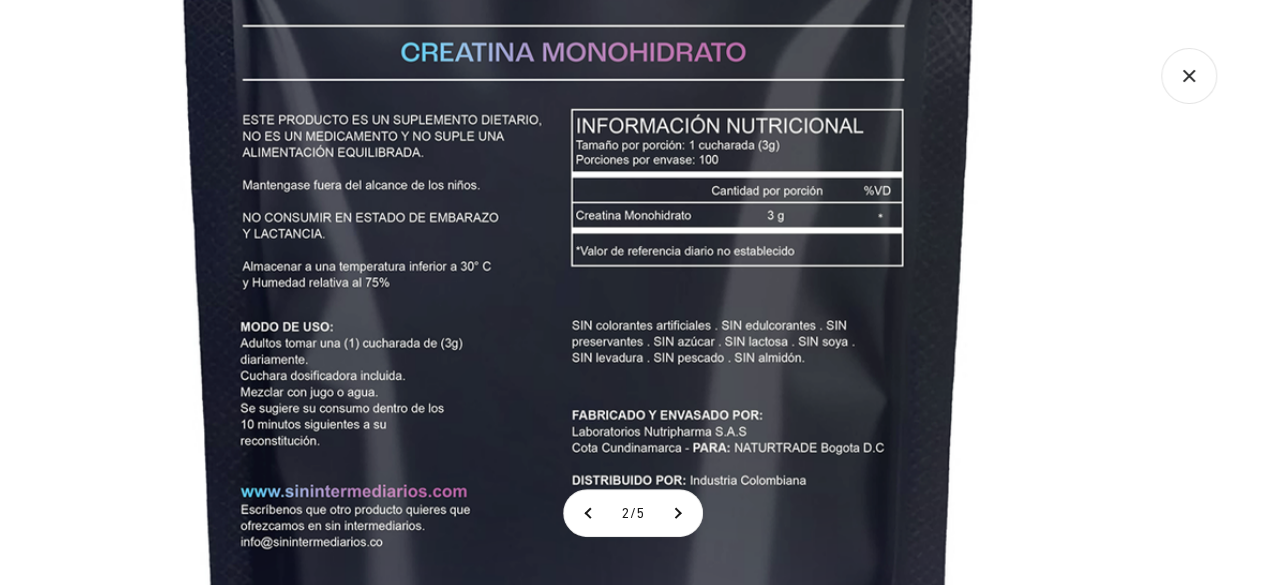 click 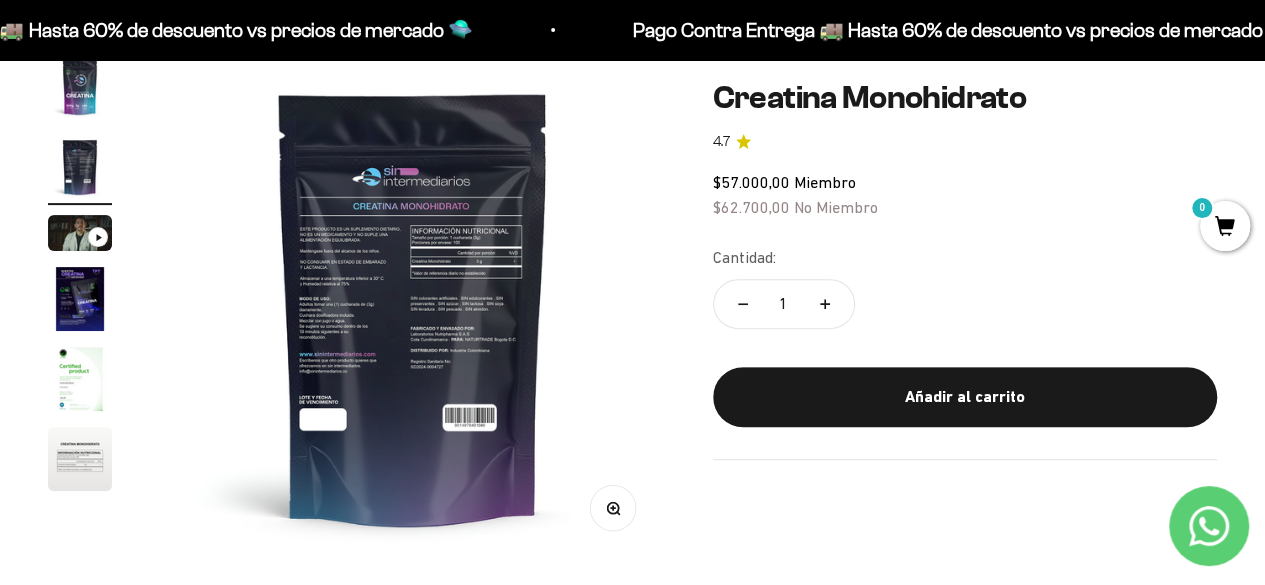 scroll, scrollTop: 200, scrollLeft: 0, axis: vertical 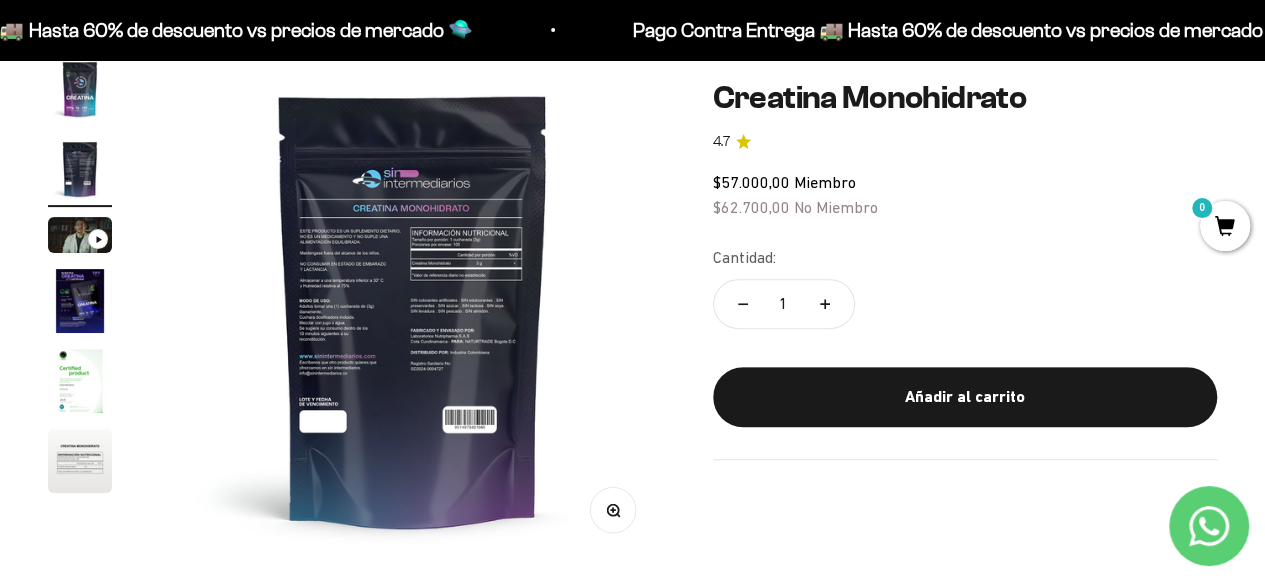 click at bounding box center [80, 89] 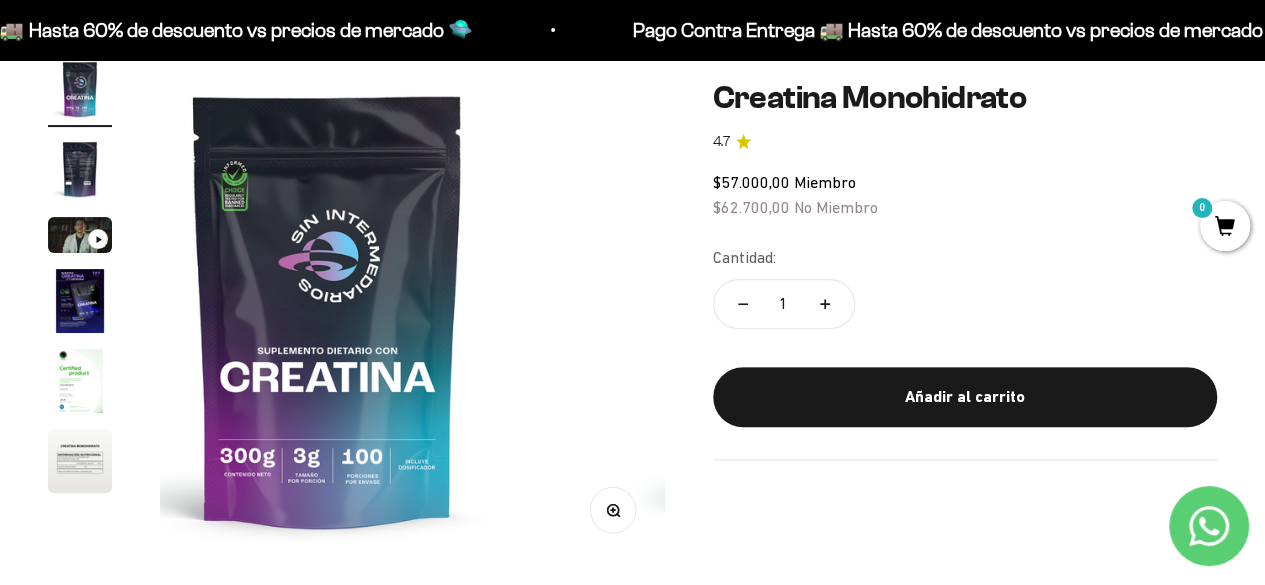 scroll, scrollTop: 0, scrollLeft: 0, axis: both 